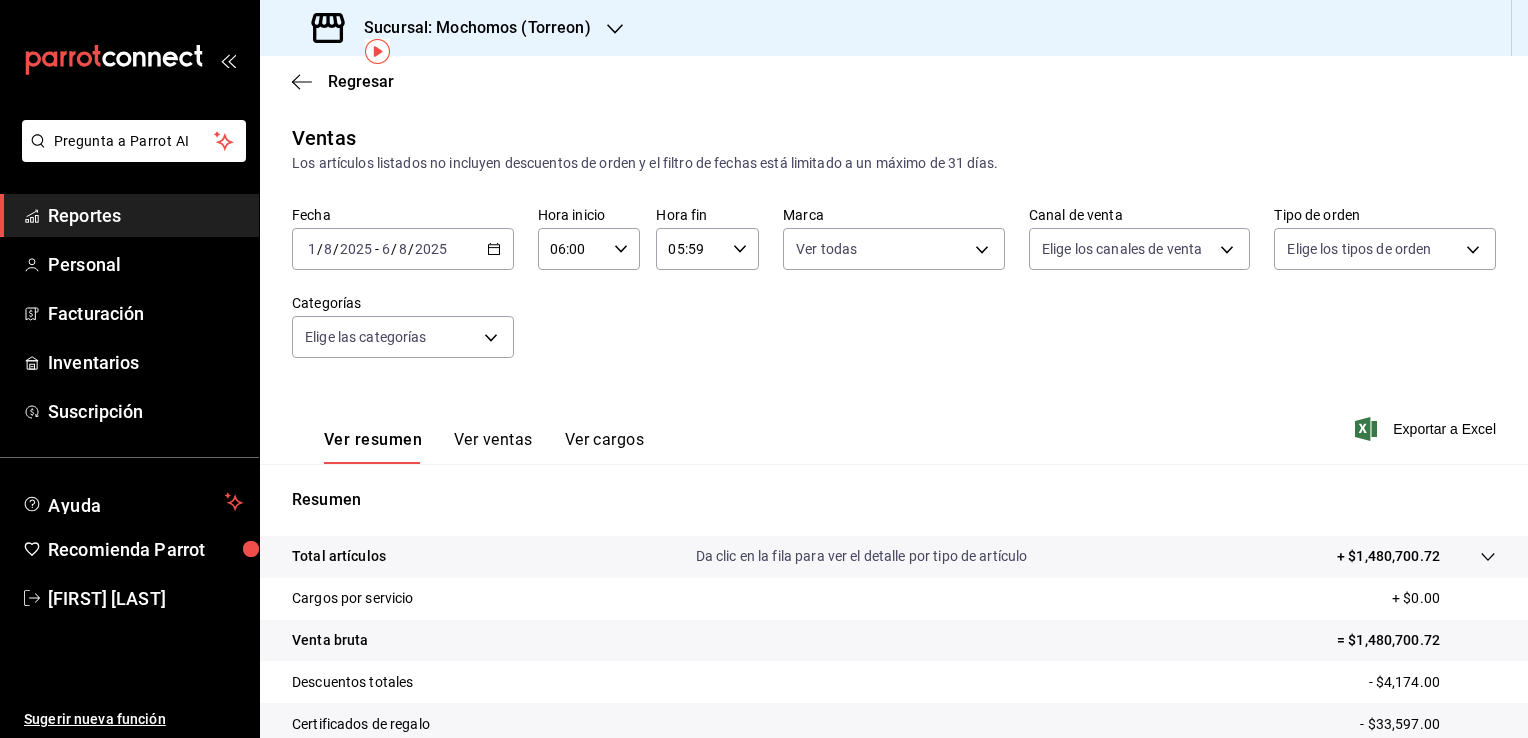 scroll, scrollTop: 0, scrollLeft: 0, axis: both 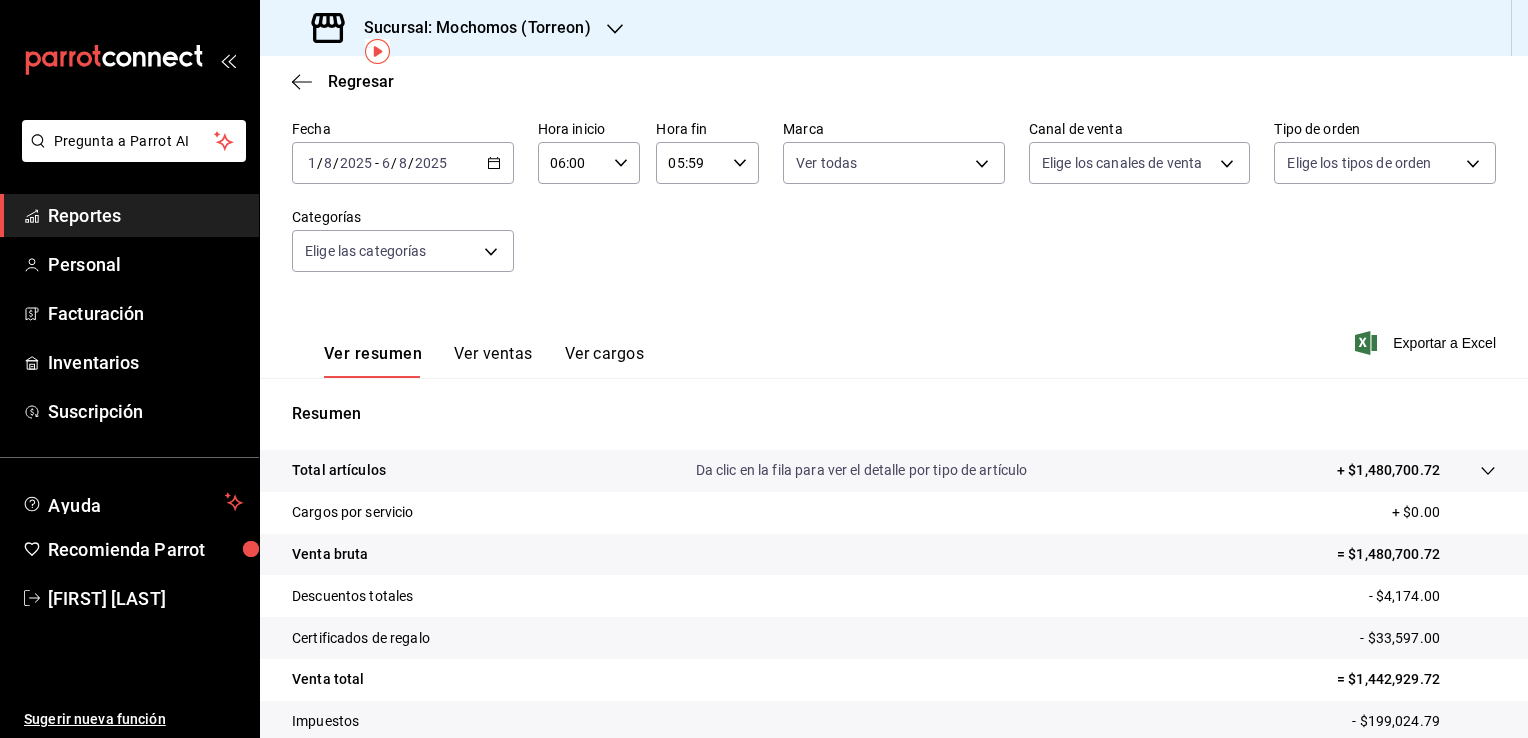 click on "Sucursal: Mochomos (Torreon)" at bounding box center [469, 28] 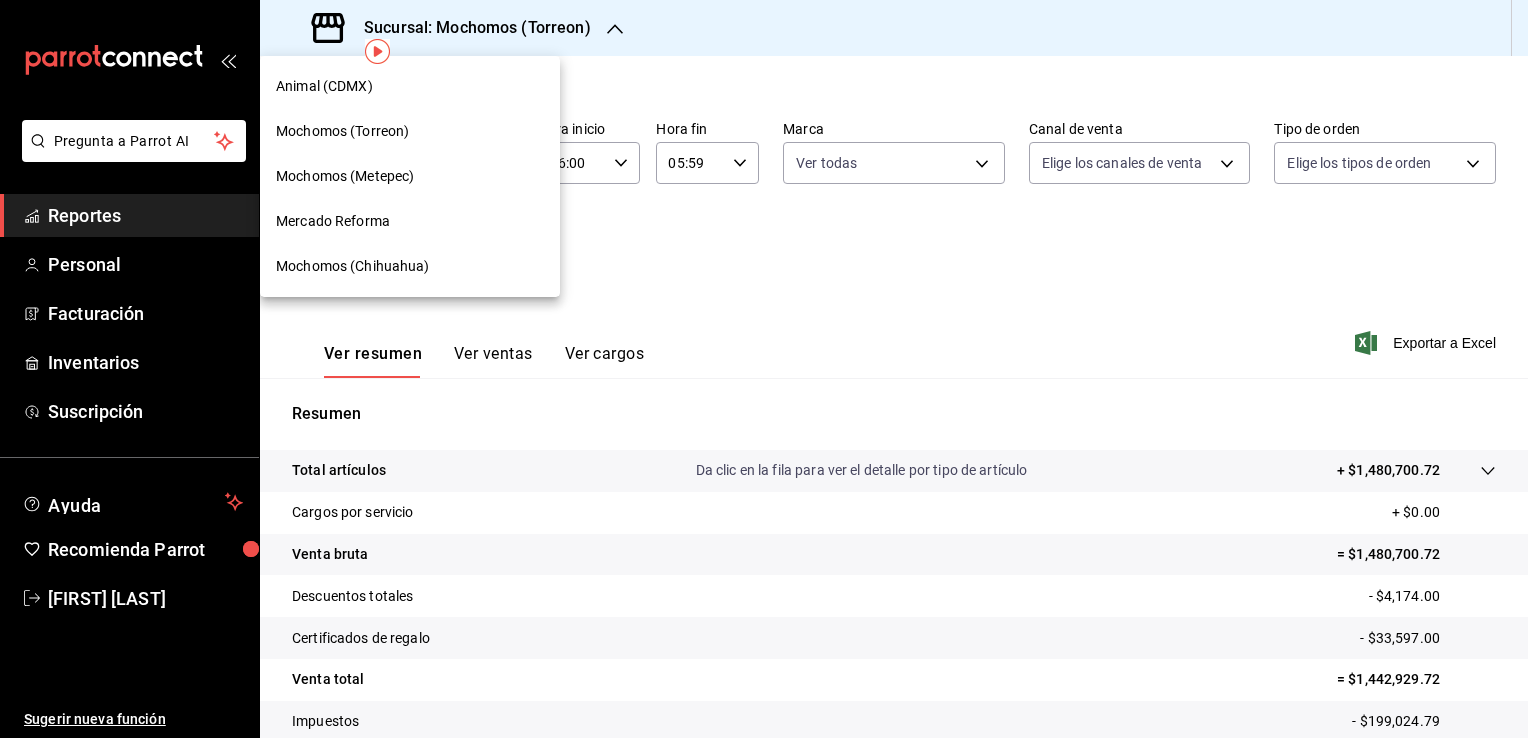 click on "Mercado Reforma" at bounding box center (410, 221) 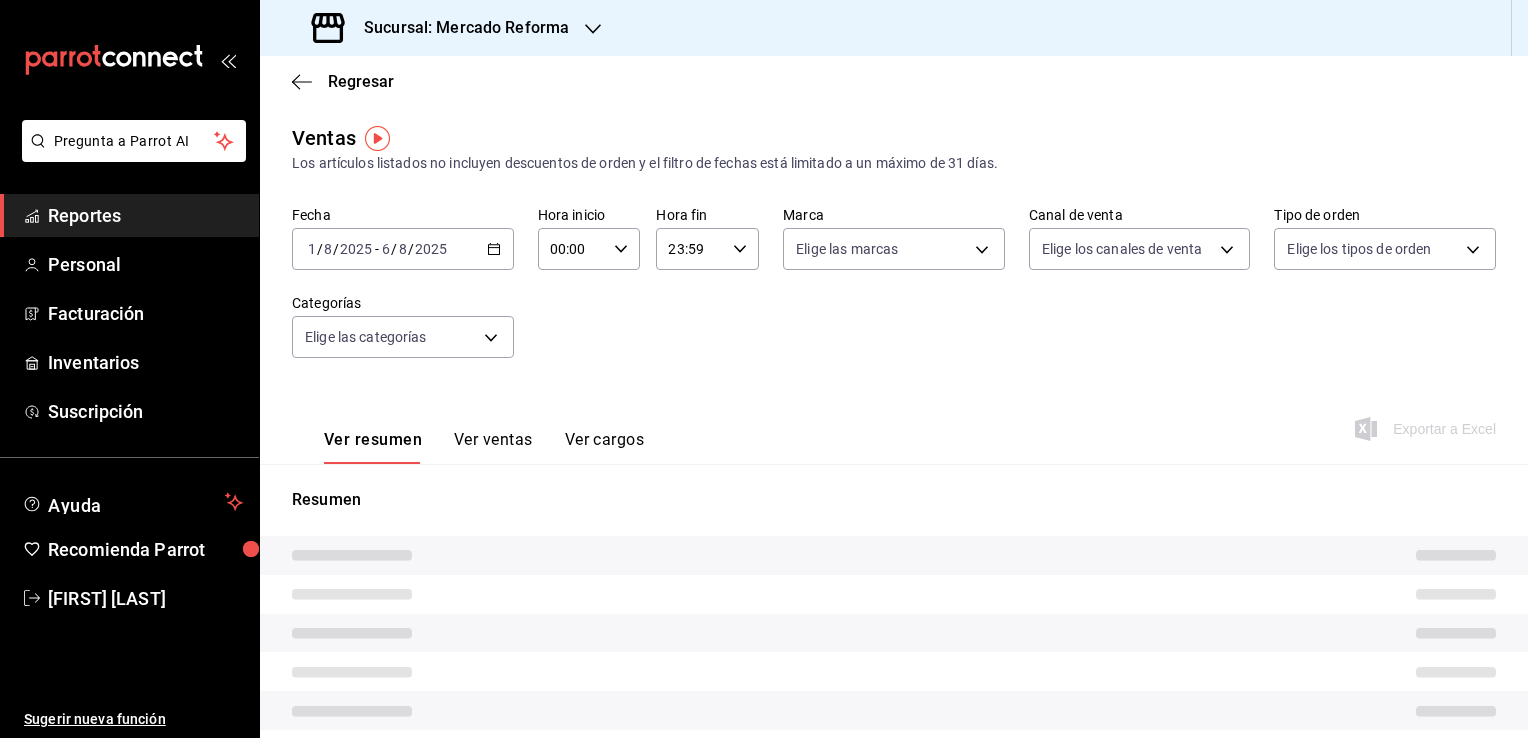 type on "06:00" 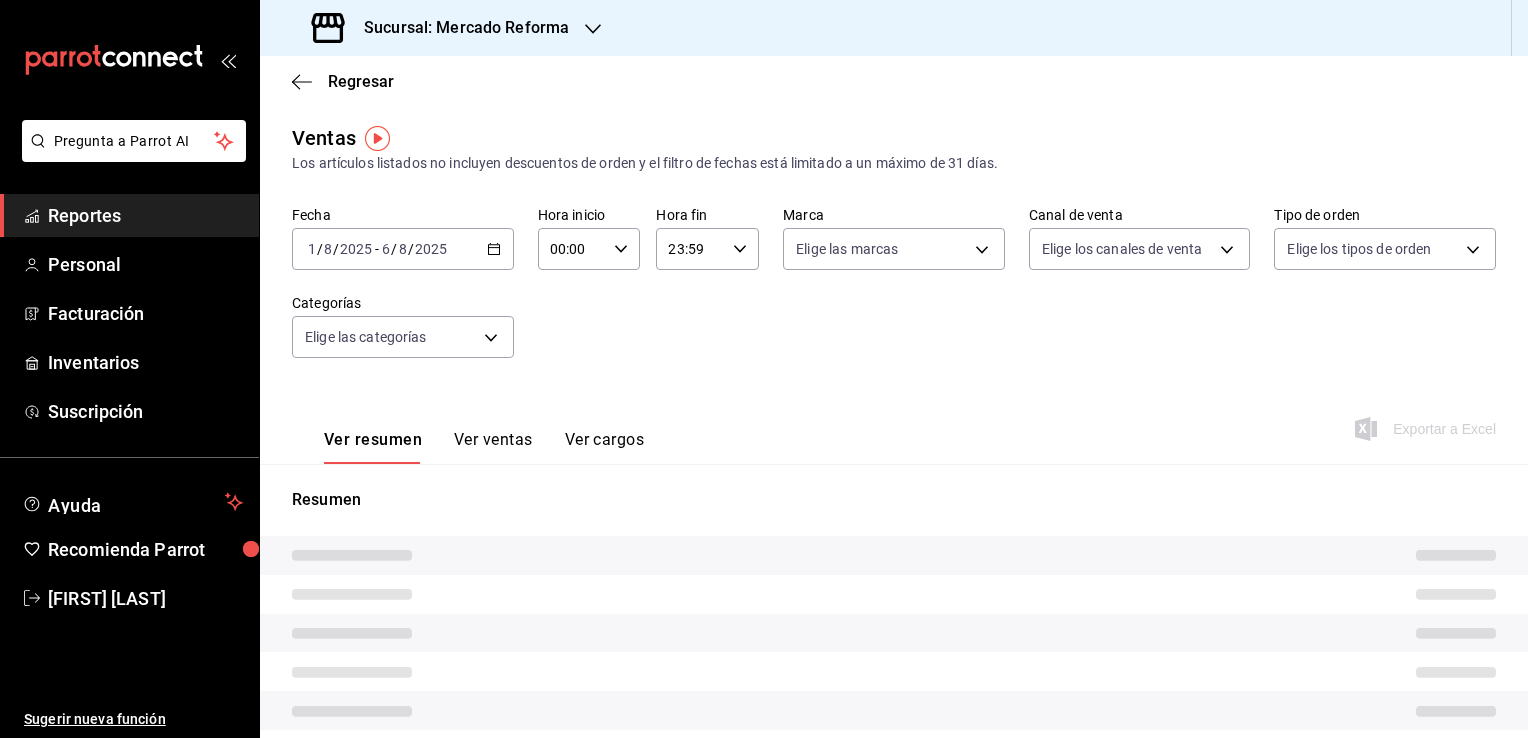 type on "05:59" 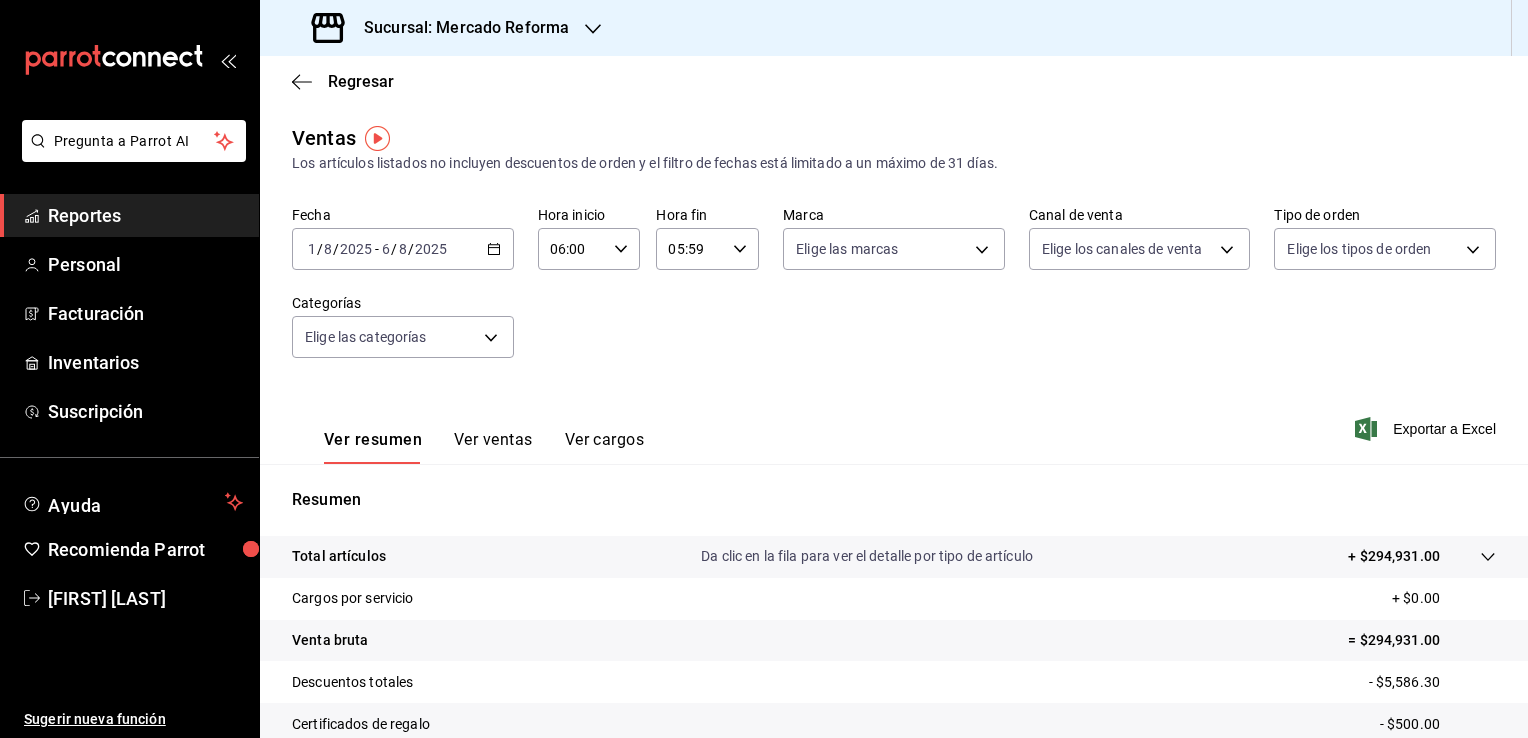 click 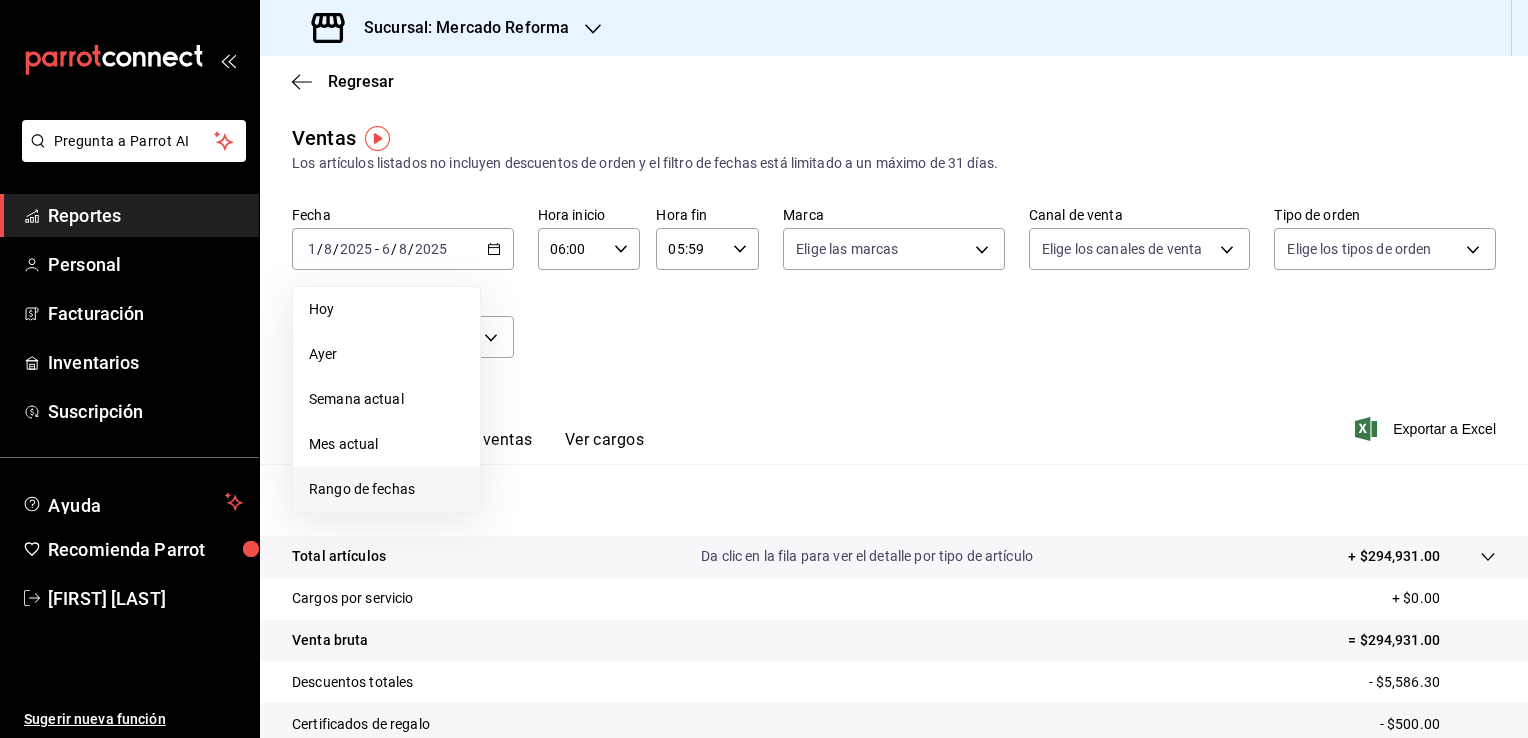 click on "Rango de fechas" at bounding box center (386, 489) 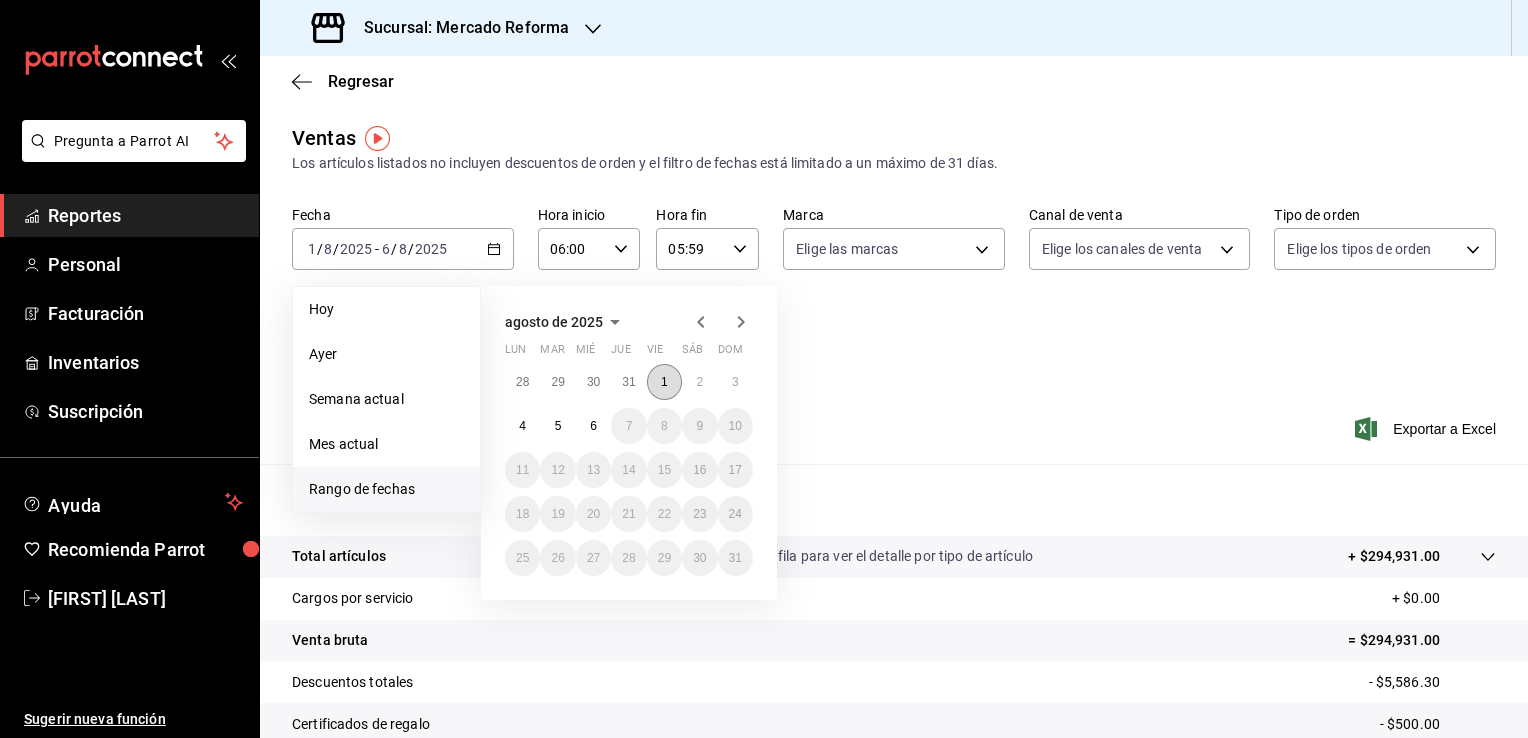 click on "1" at bounding box center [664, 382] 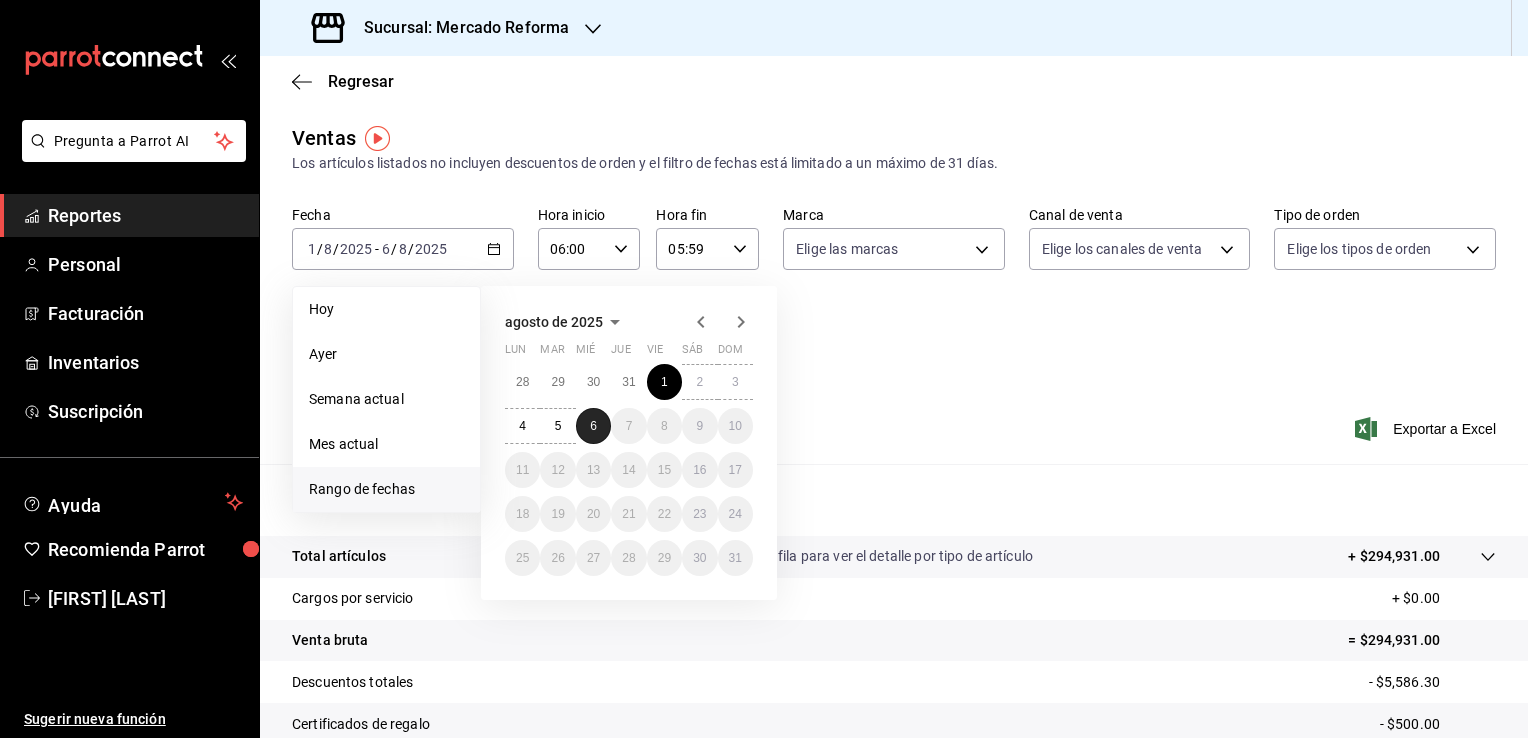 click on "6" at bounding box center (593, 426) 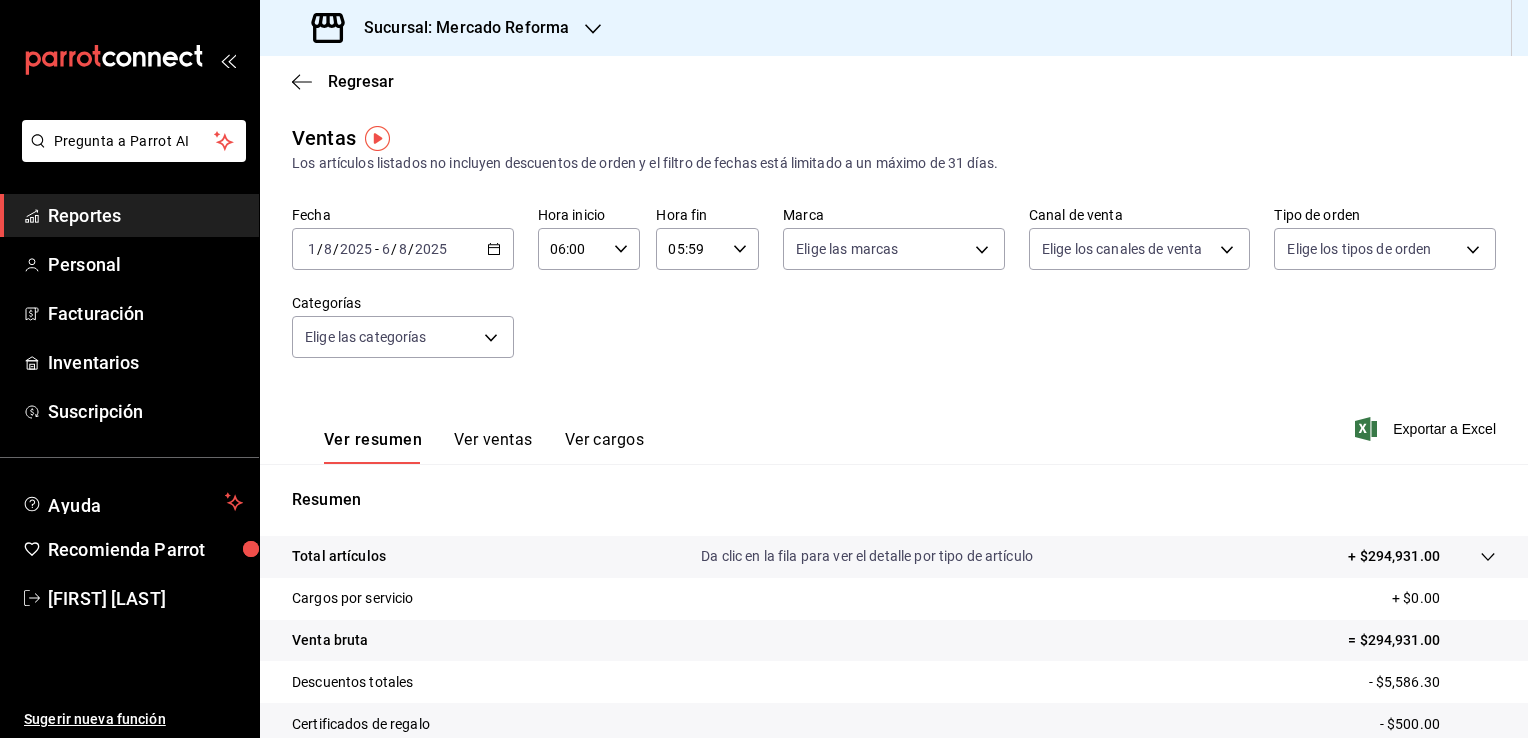 click 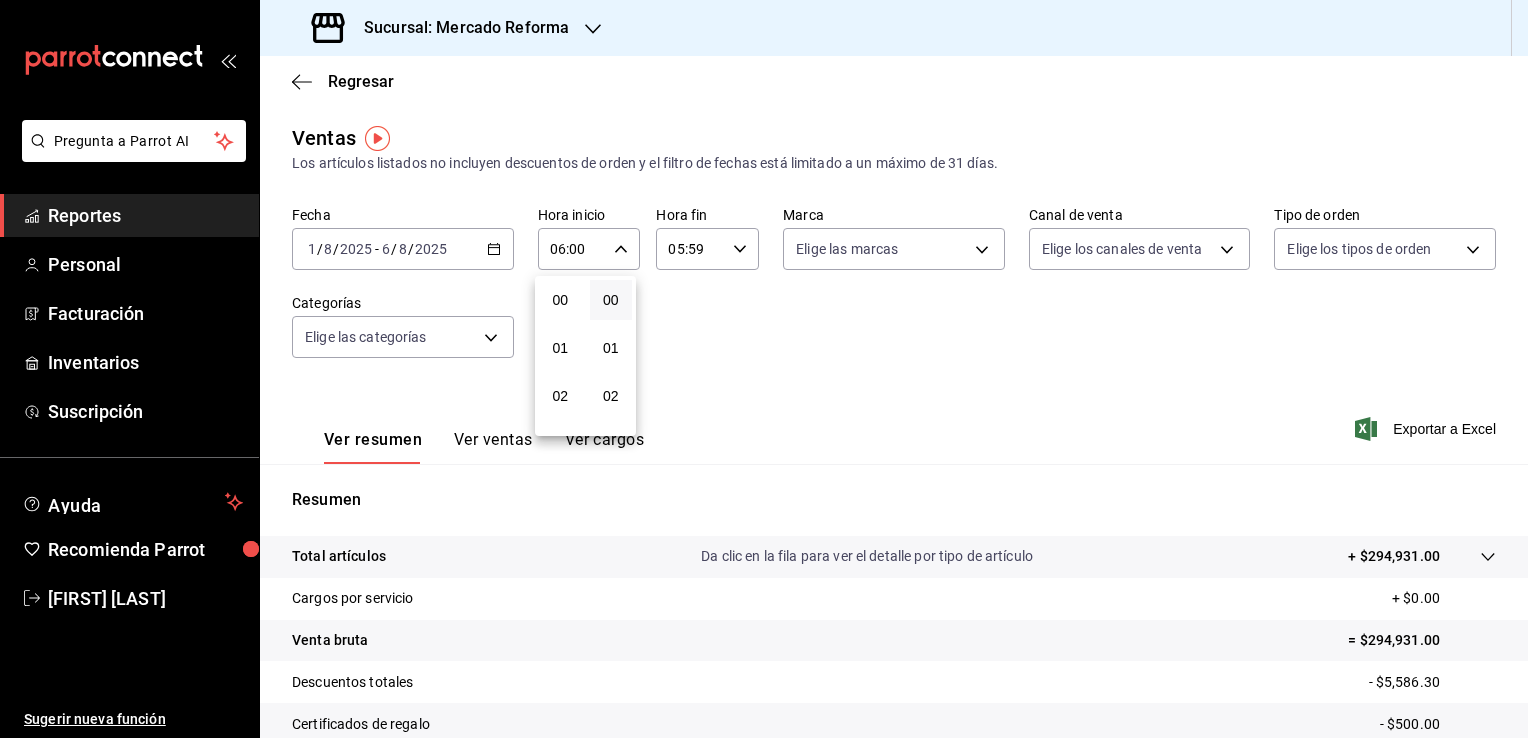 scroll, scrollTop: 292, scrollLeft: 0, axis: vertical 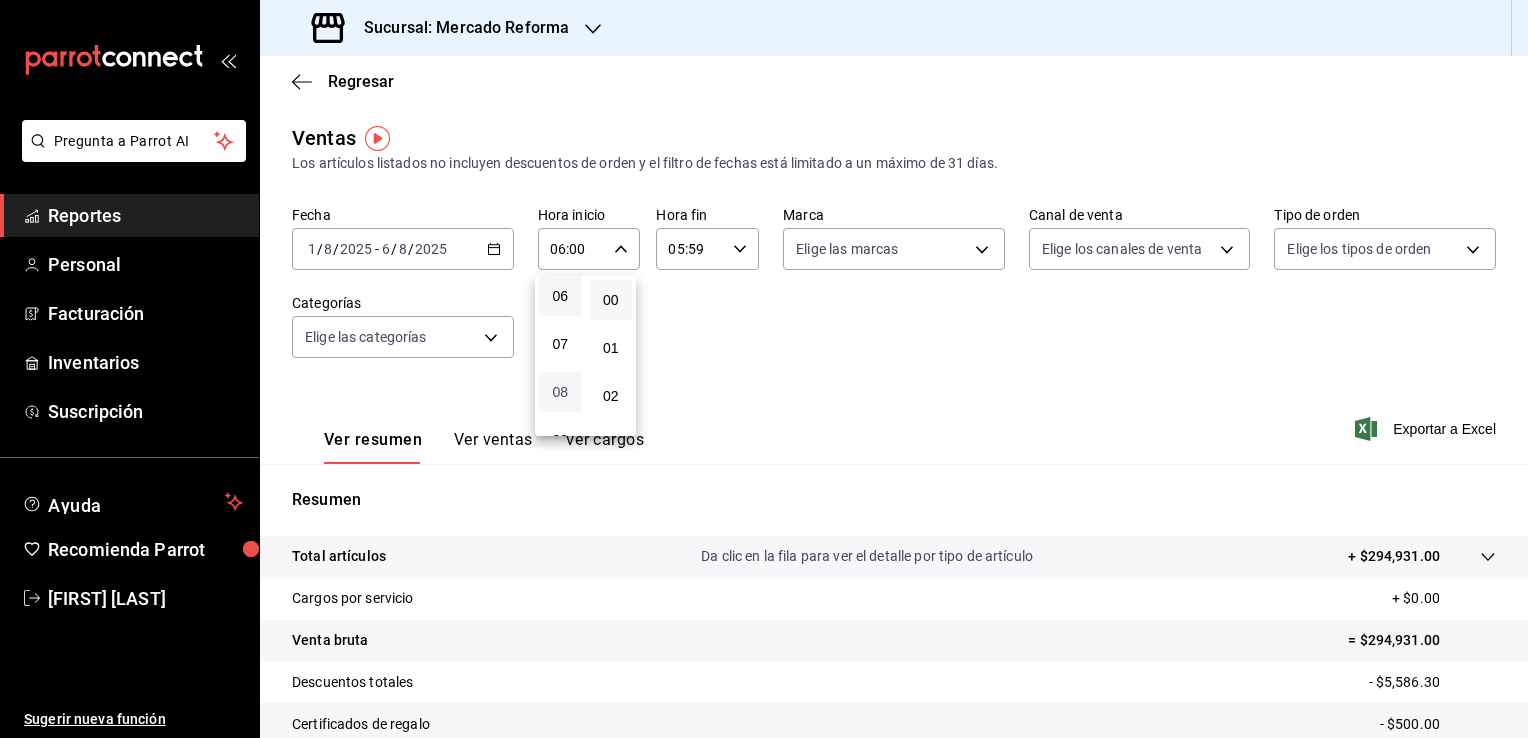 click on "08" at bounding box center [560, 392] 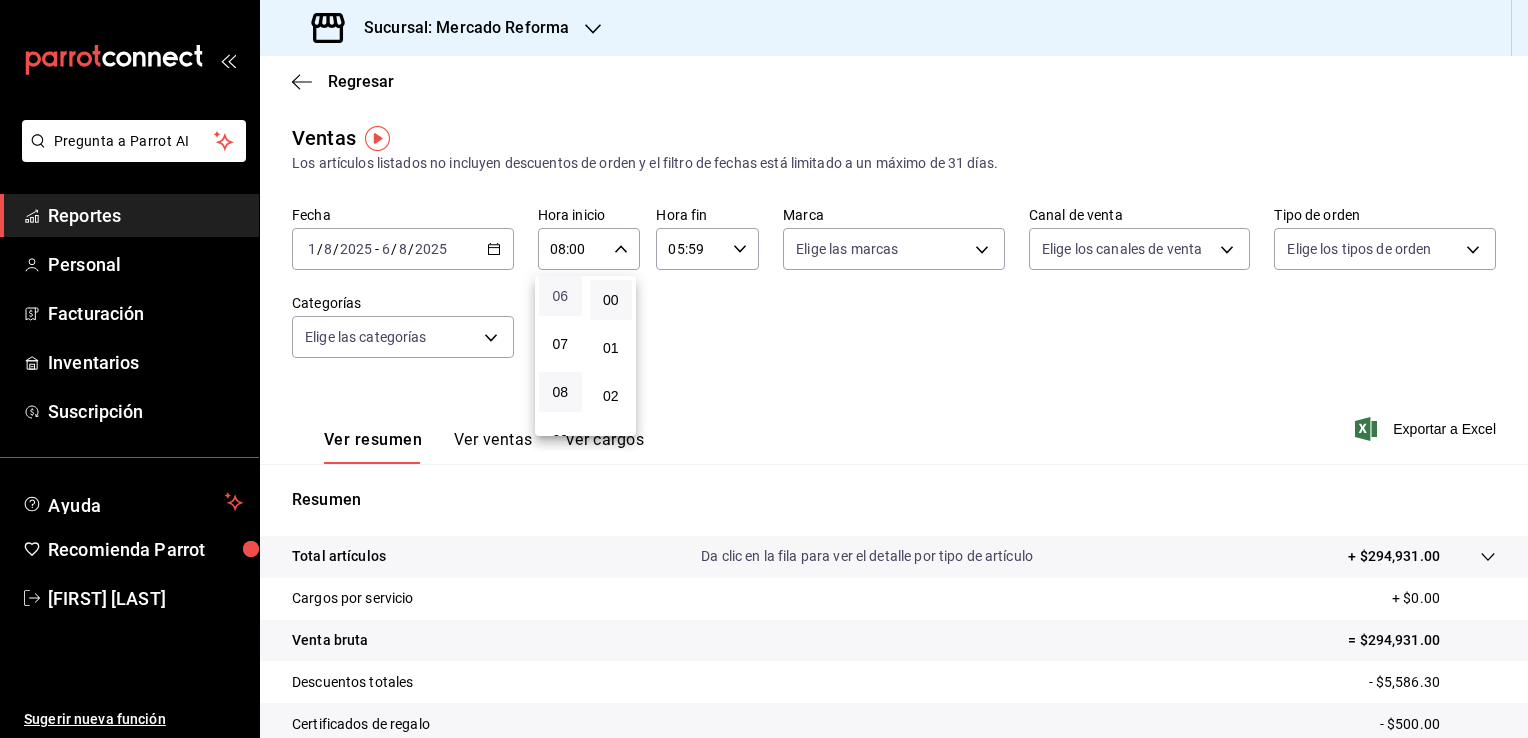 click on "06" at bounding box center (560, 296) 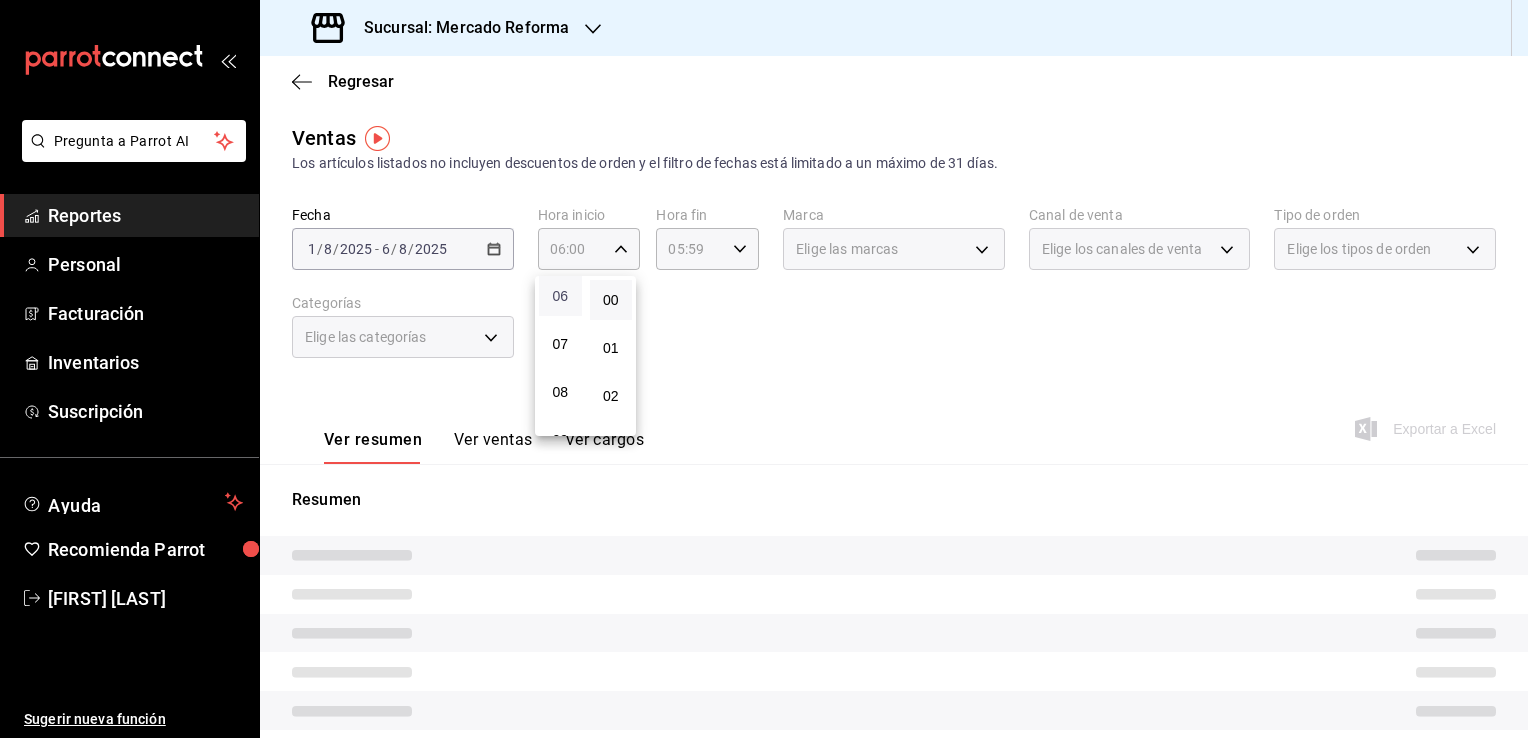 type 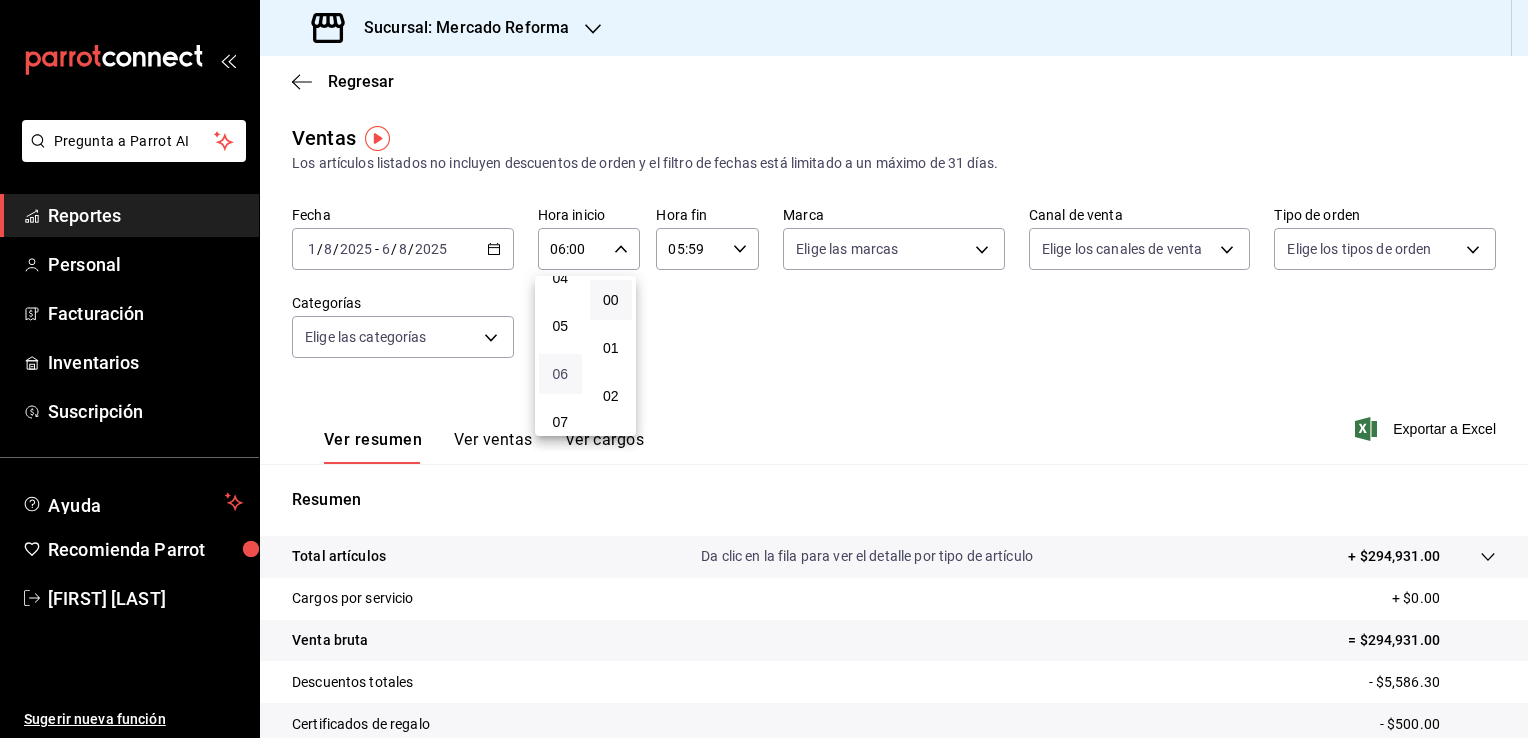 scroll, scrollTop: 212, scrollLeft: 0, axis: vertical 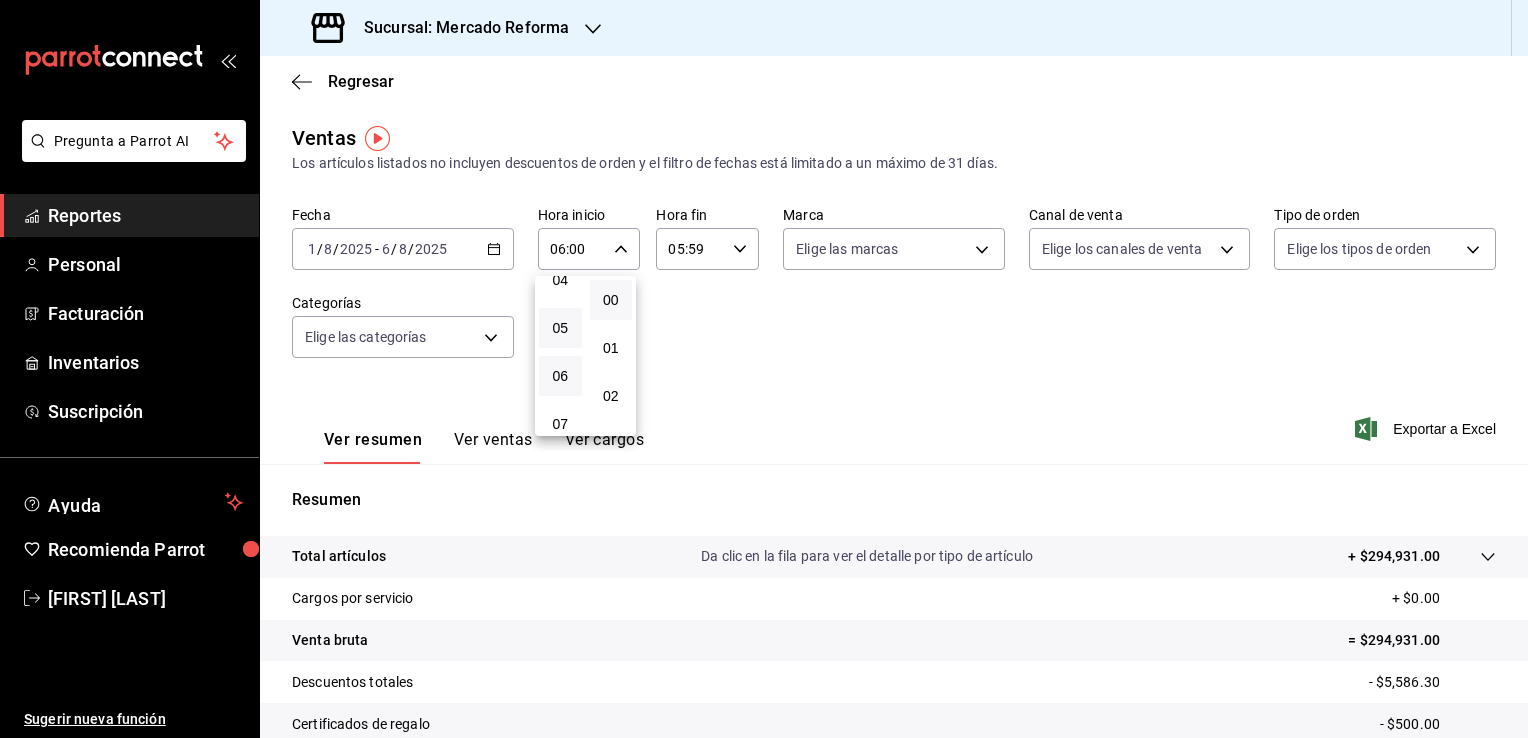 click on "05" at bounding box center (560, 328) 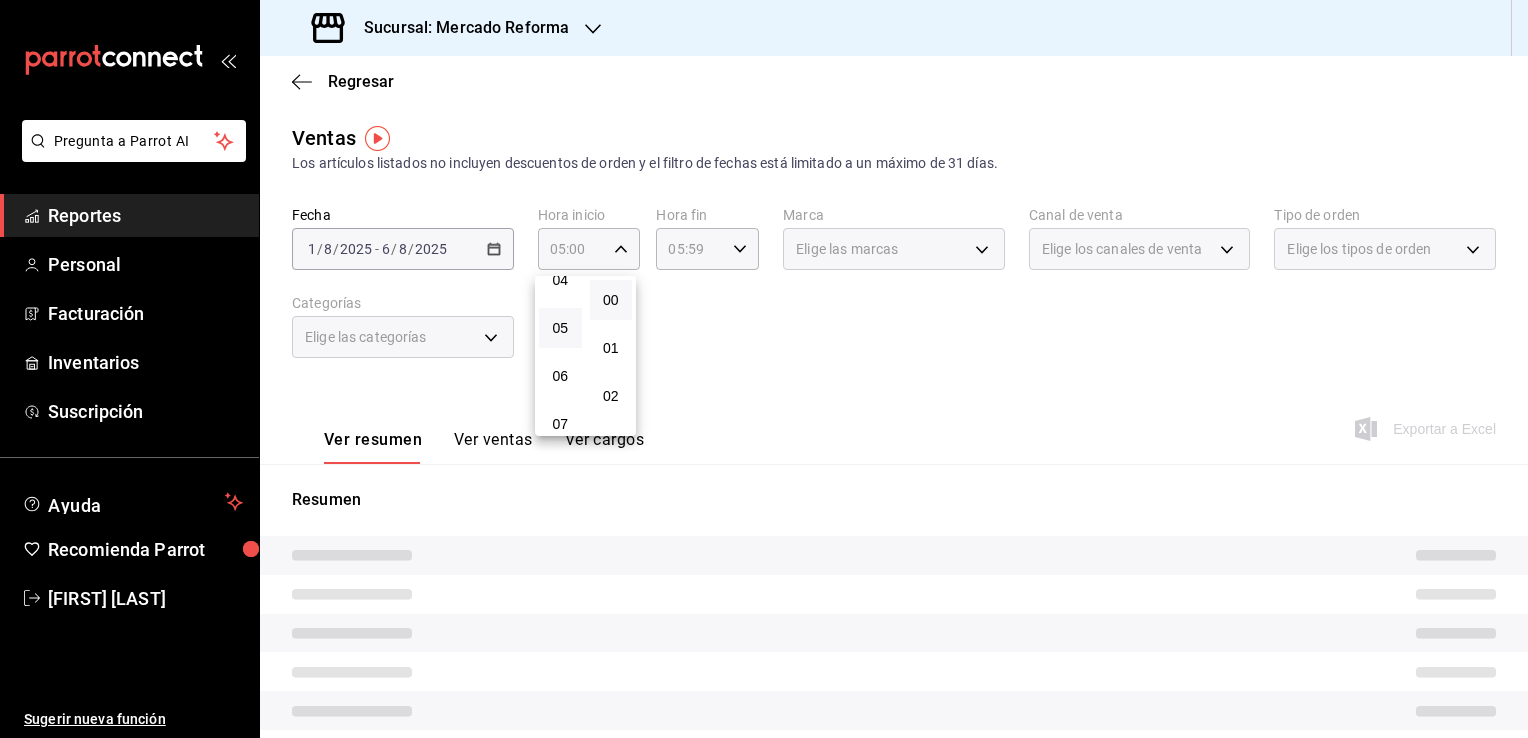 click at bounding box center [764, 369] 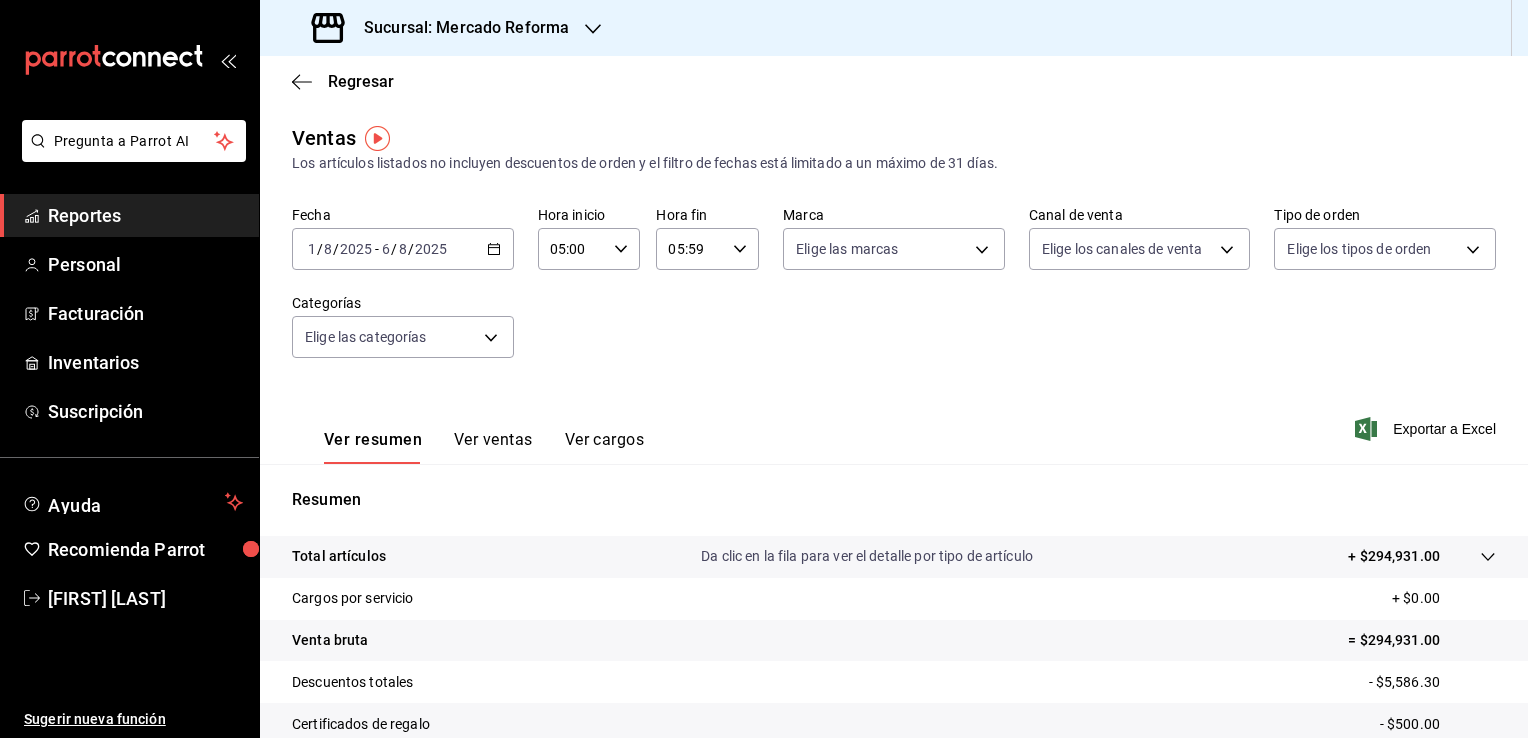 click on "05:00 Hora inicio" at bounding box center (589, 249) 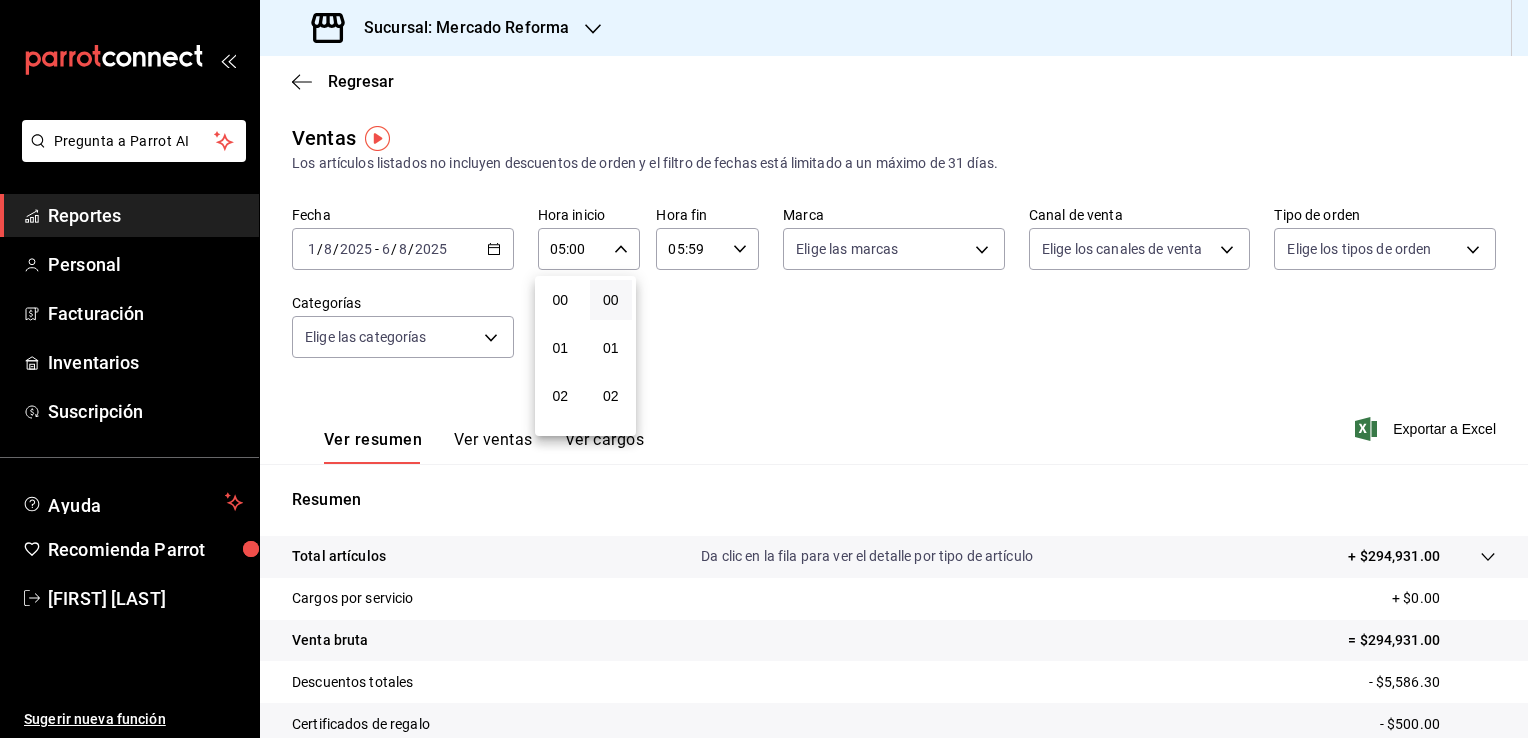 scroll, scrollTop: 244, scrollLeft: 0, axis: vertical 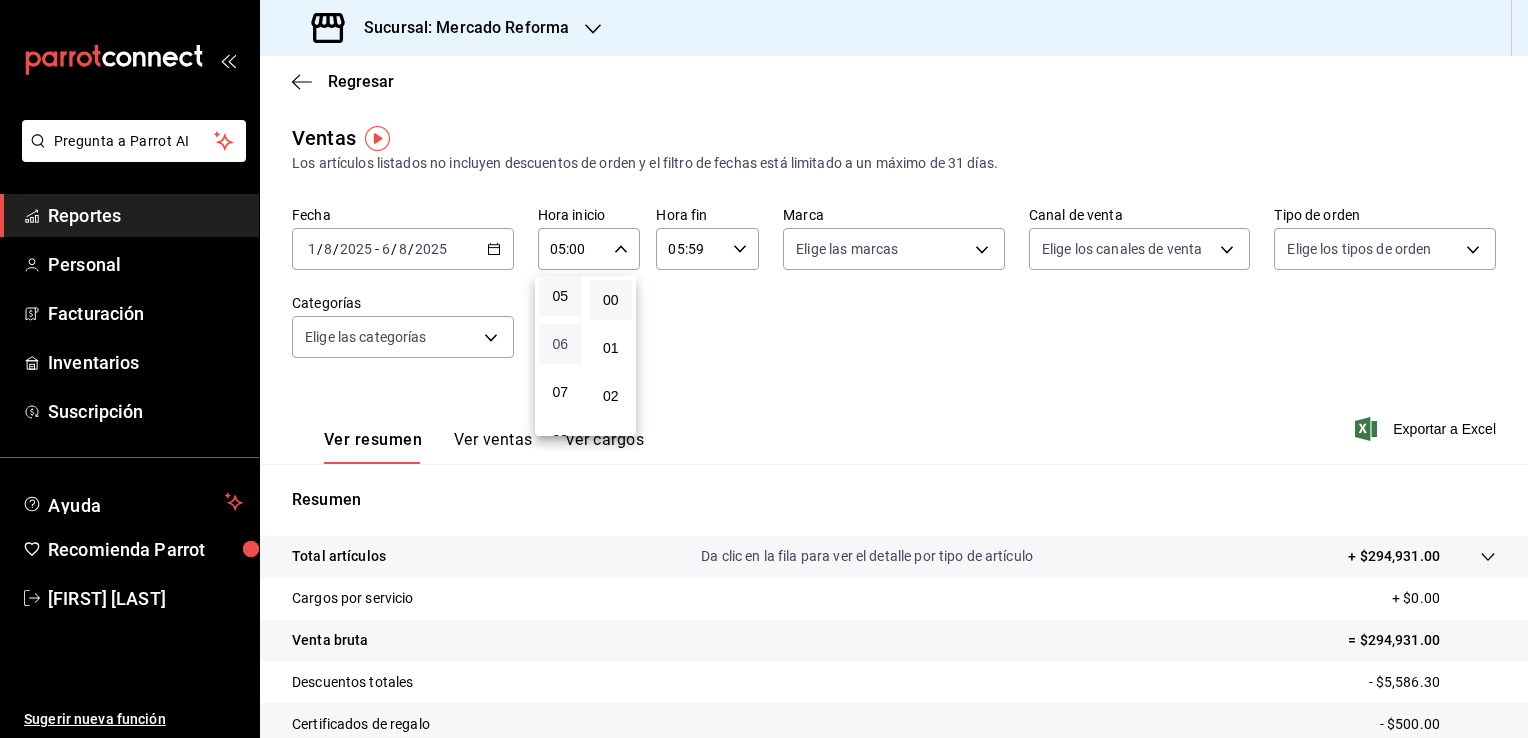 click on "06" at bounding box center (560, 344) 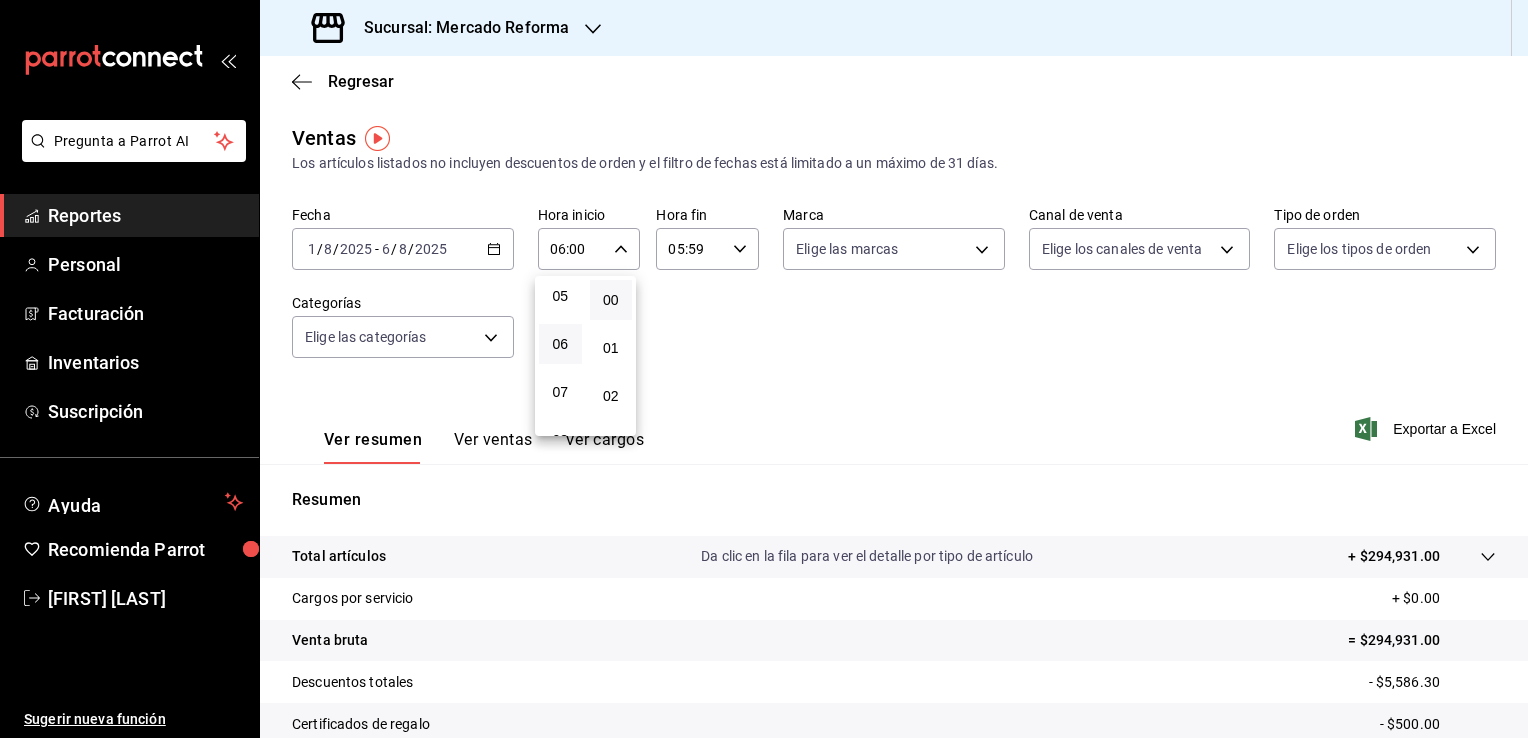 click at bounding box center [764, 369] 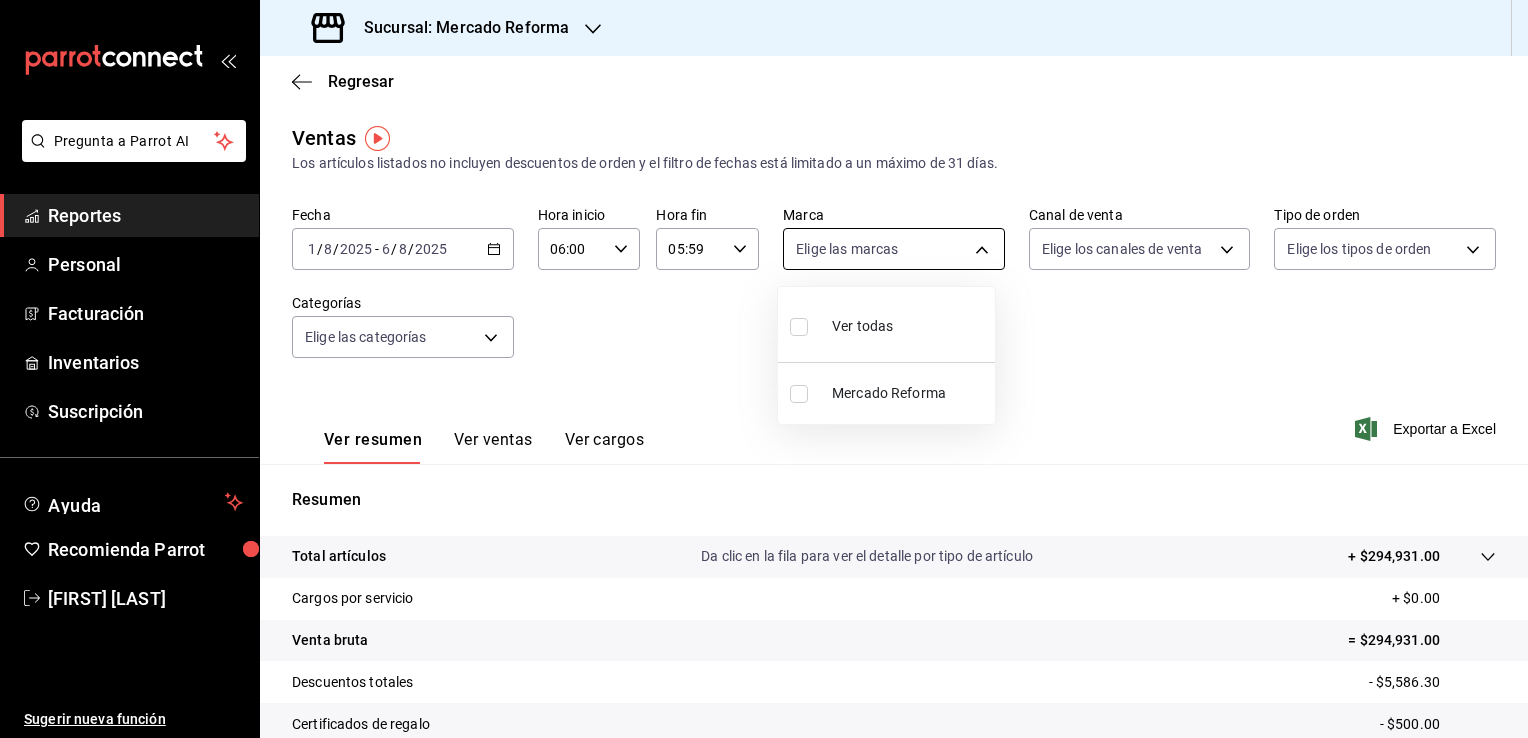 click on "Pregunta a Parrot AI Reportes   Personal   Facturación   Inventarios   Suscripción   Ayuda Recomienda Parrot   [FIRST] [LAST]   Sugerir nueva función   Sucursal: Mercado Reforma Regresar Ventas Los artículos listados no incluyen descuentos de orden y el filtro de fechas está limitado a un máximo de 31 días. Fecha [DATE]   - [DATE]   Hora inicio [TIME] Hora inicio Hora fin [TIME] Hora fin Marca Elige las marcas Canal de venta Elige los canales de venta Tipo de orden Elige los tipos de orden Categorías Elige las categorías Ver resumen Ver ventas Ver cargos Exportar a Excel Resumen Total artículos Da clic en la fila para ver el detalle por tipo de artículo + $294,931.00 Cargos por servicio + $0.00 Venta bruta = $294,931.00 Descuentos totales - $5,586.30 Certificados de regalo - $500.00 Venta total = $288,844.70 Impuestos - $39,840.65 Venta neta = $249,004.05 GANA 1 MES GRATIS EN TU SUSCRIPCIÓN AQUÍ Ver video tutorial Ir a video Pregunta a Parrot AI Reportes   Personal" at bounding box center (764, 369) 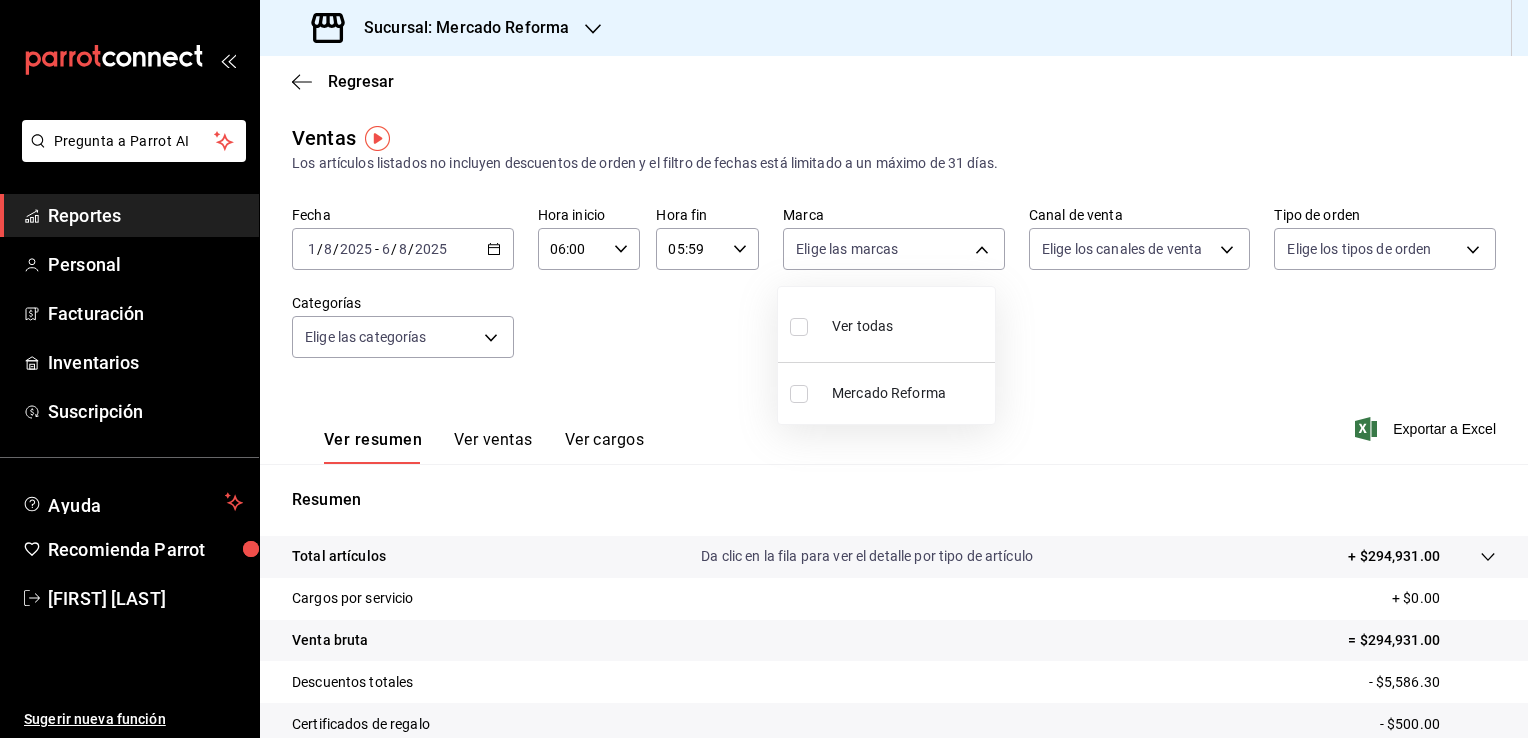 click on "Ver todas" at bounding box center [862, 326] 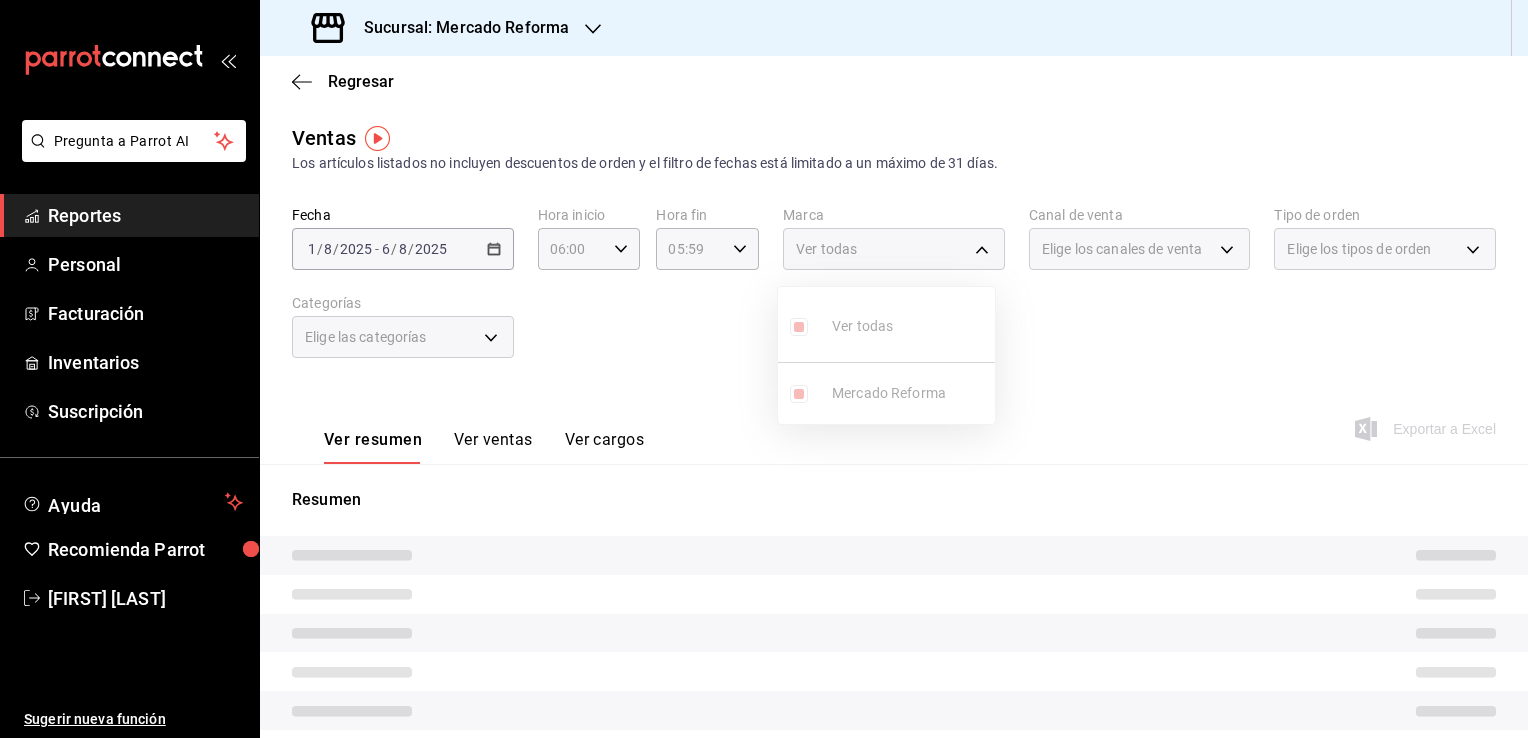 click at bounding box center [764, 369] 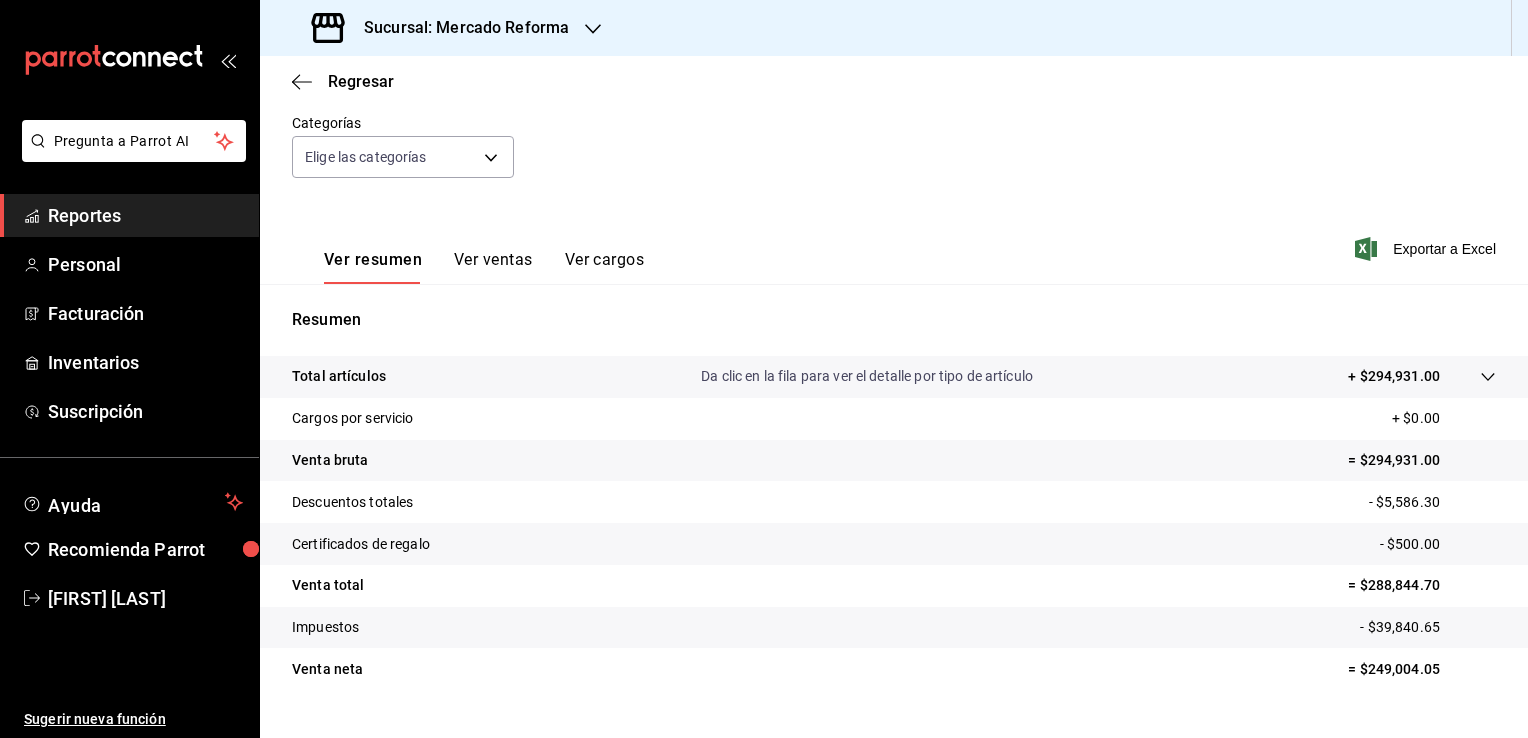 scroll, scrollTop: 180, scrollLeft: 0, axis: vertical 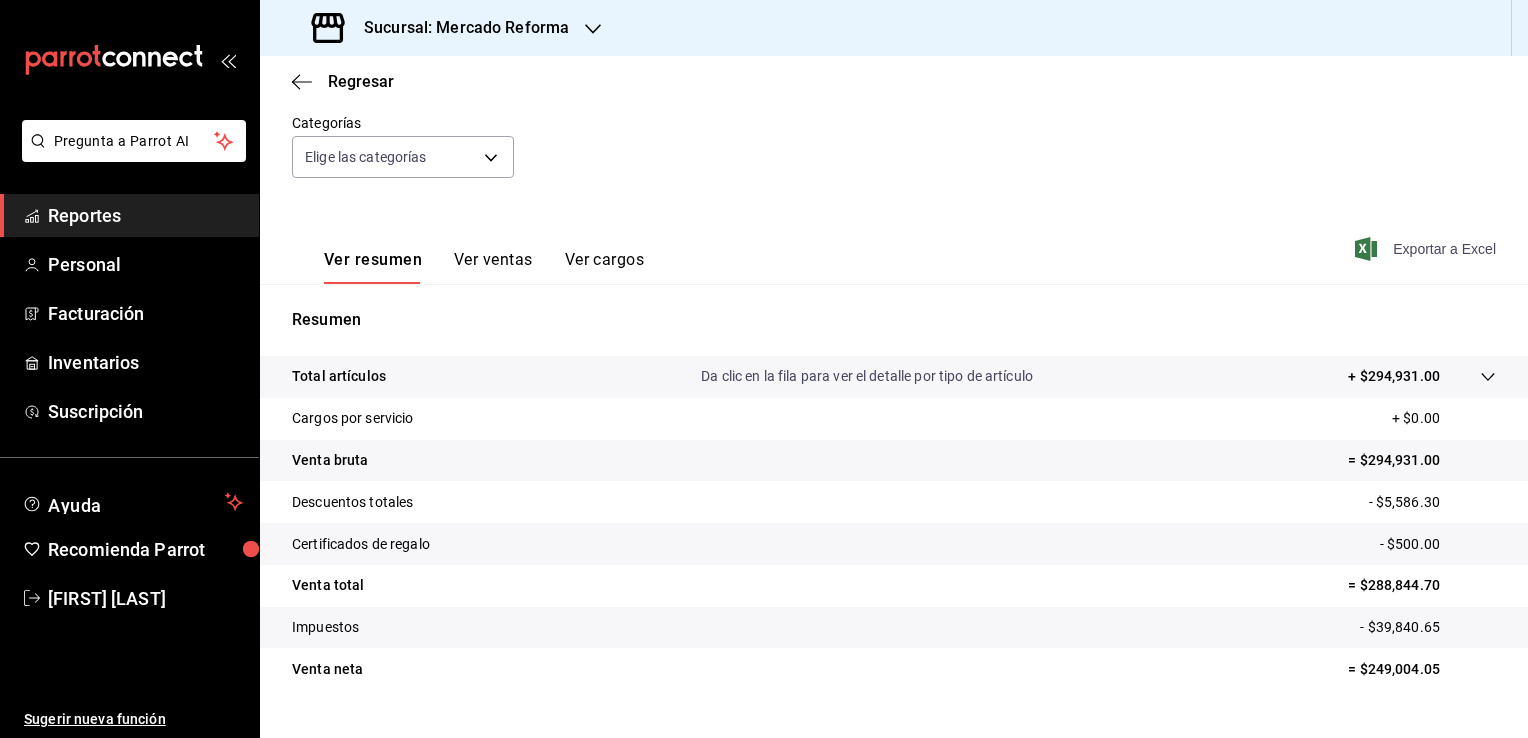 click on "Exportar a Excel" at bounding box center [1427, 249] 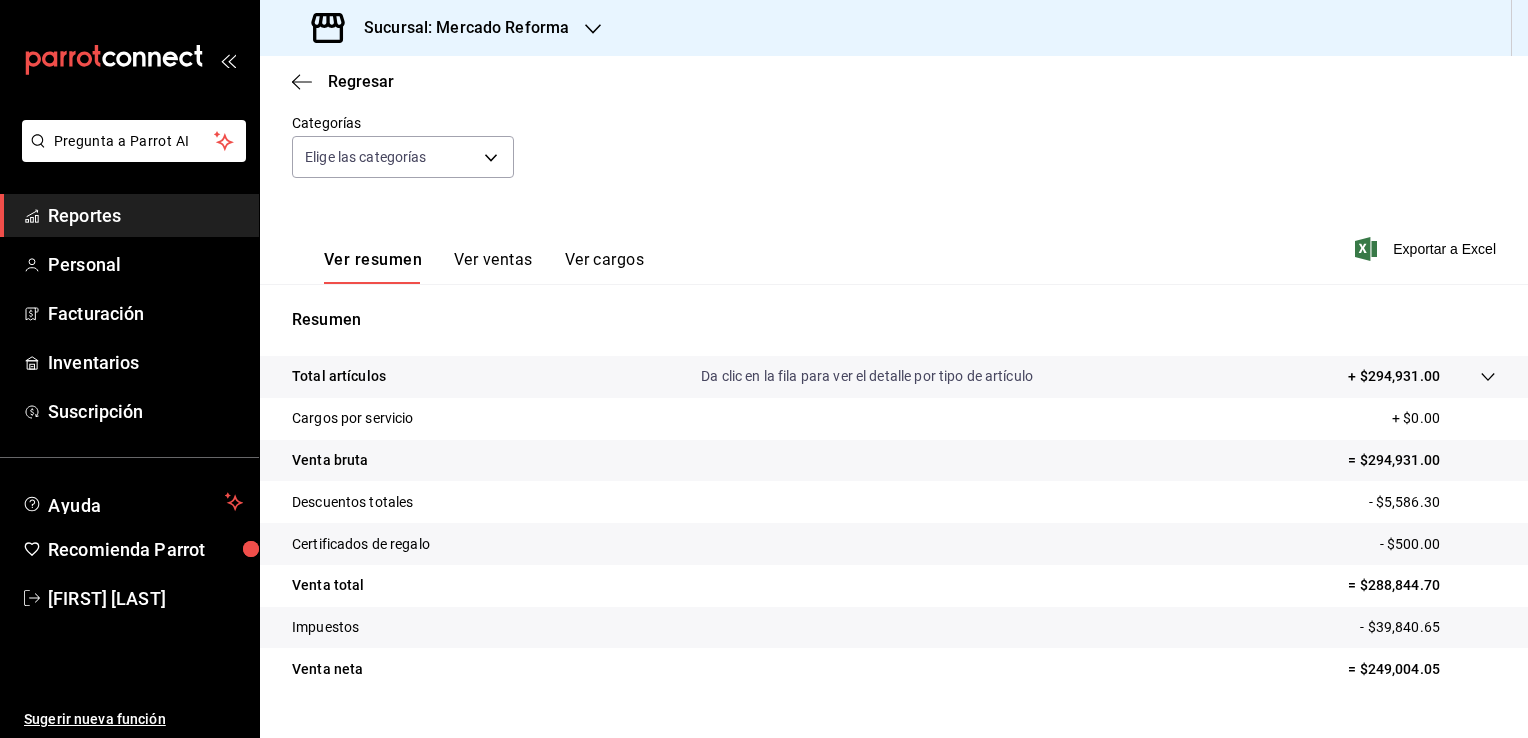 click on "Reportes" at bounding box center [145, 215] 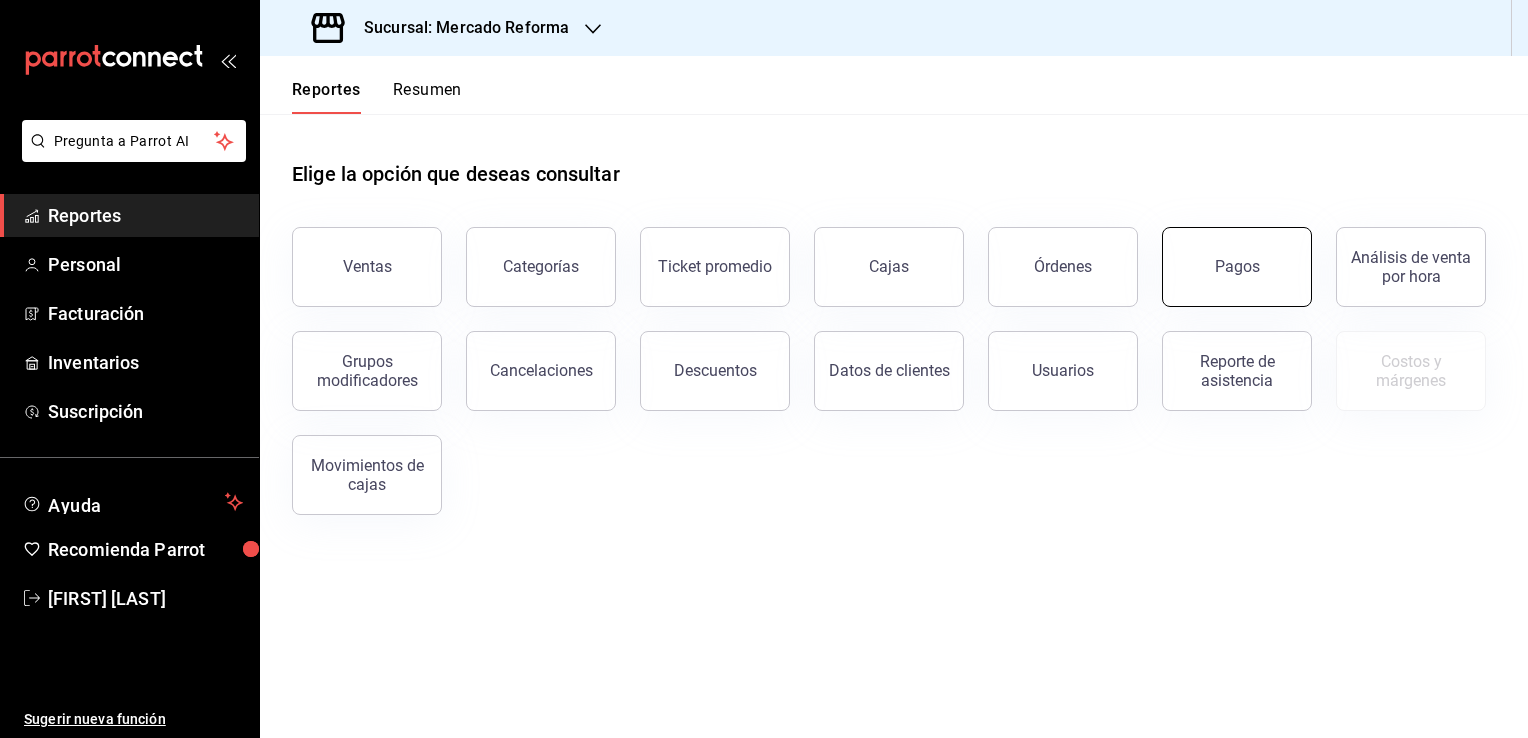 click on "Pagos" at bounding box center (1237, 267) 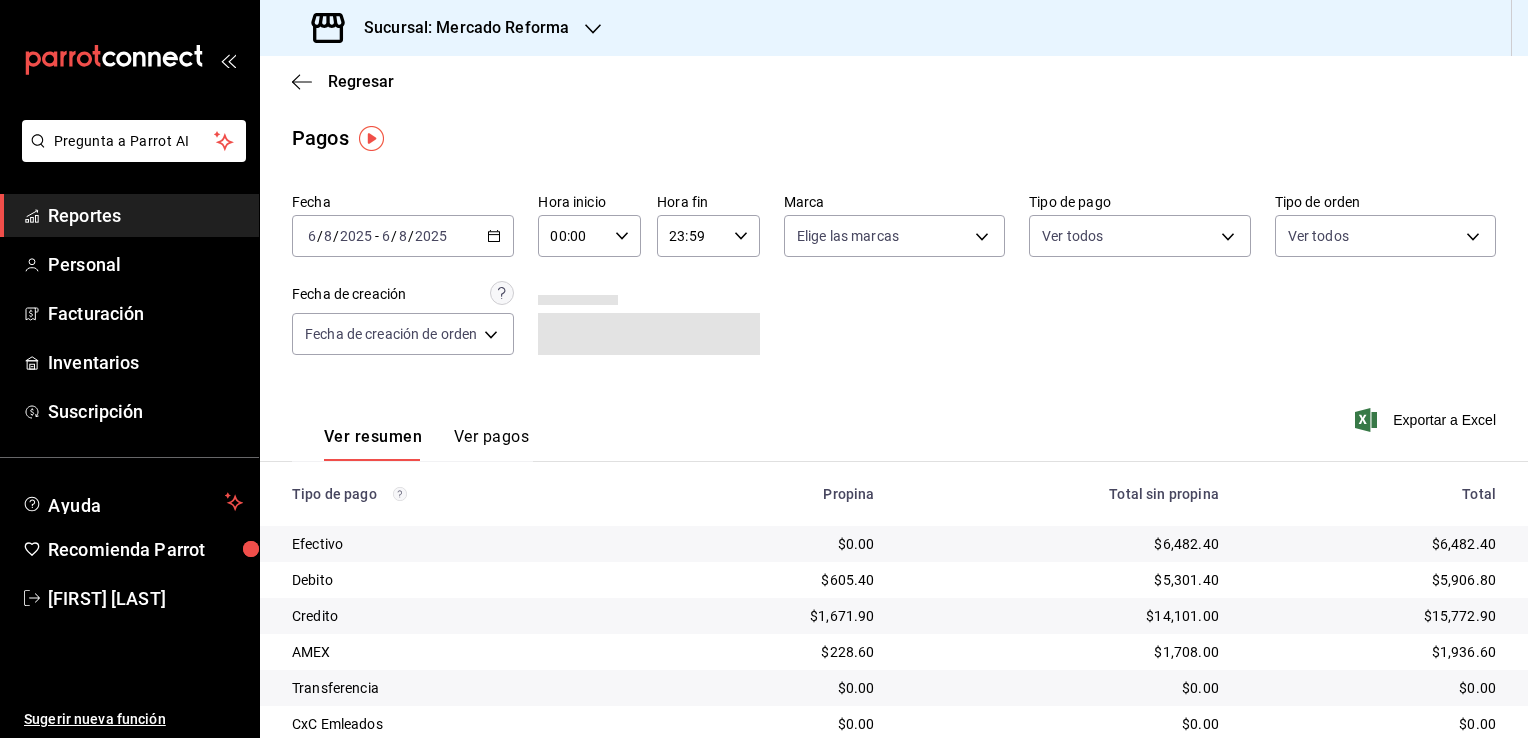 click 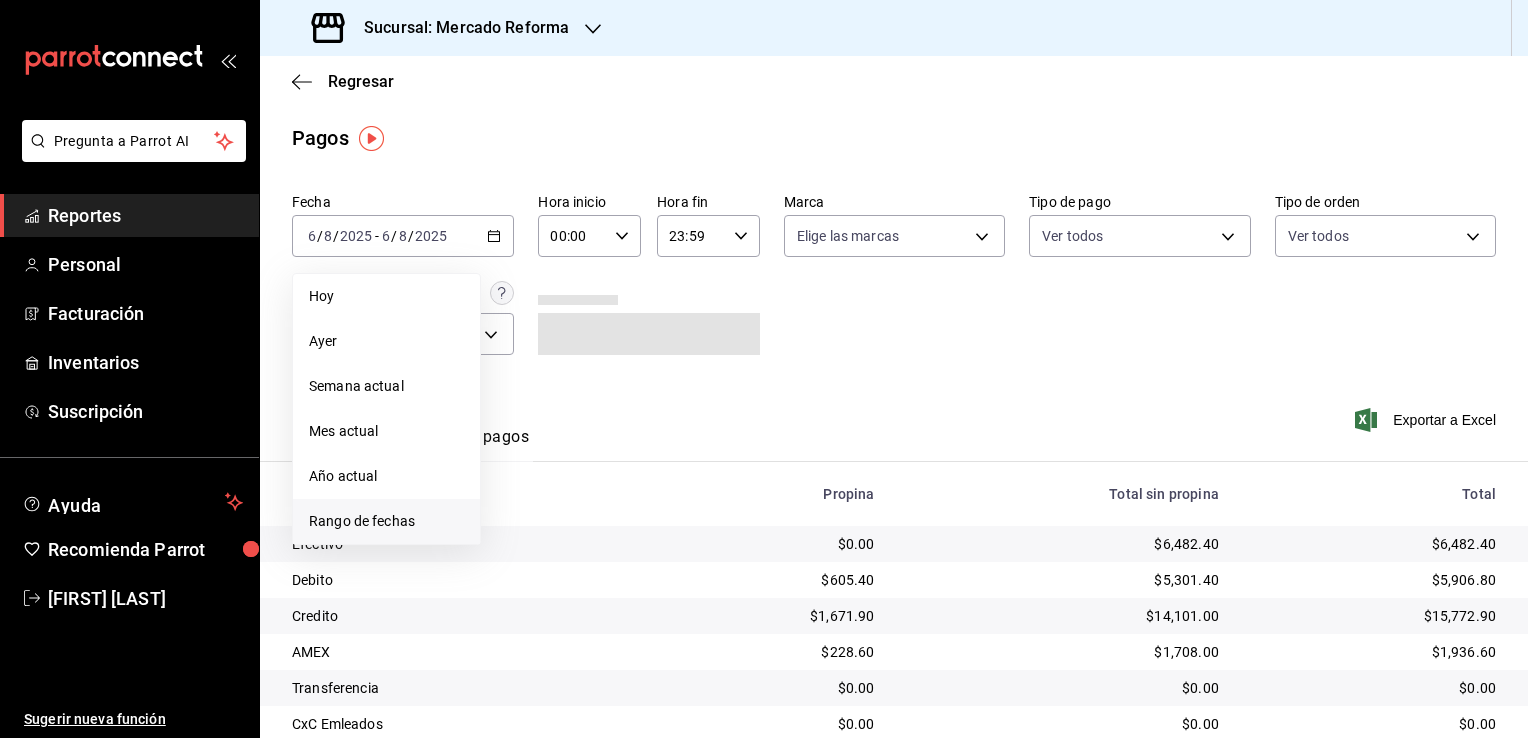 click on "Rango de fechas" at bounding box center (386, 521) 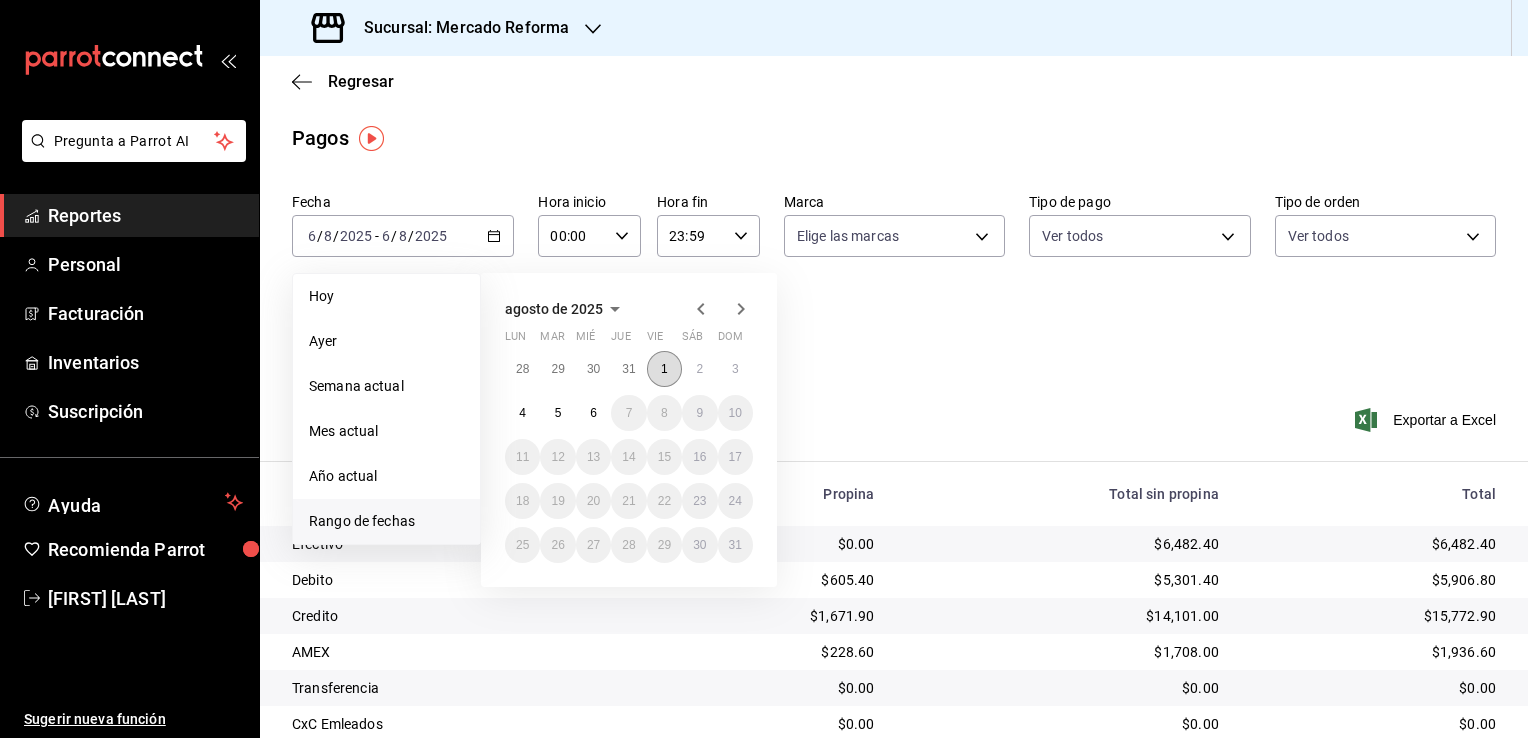 click on "1" at bounding box center [664, 369] 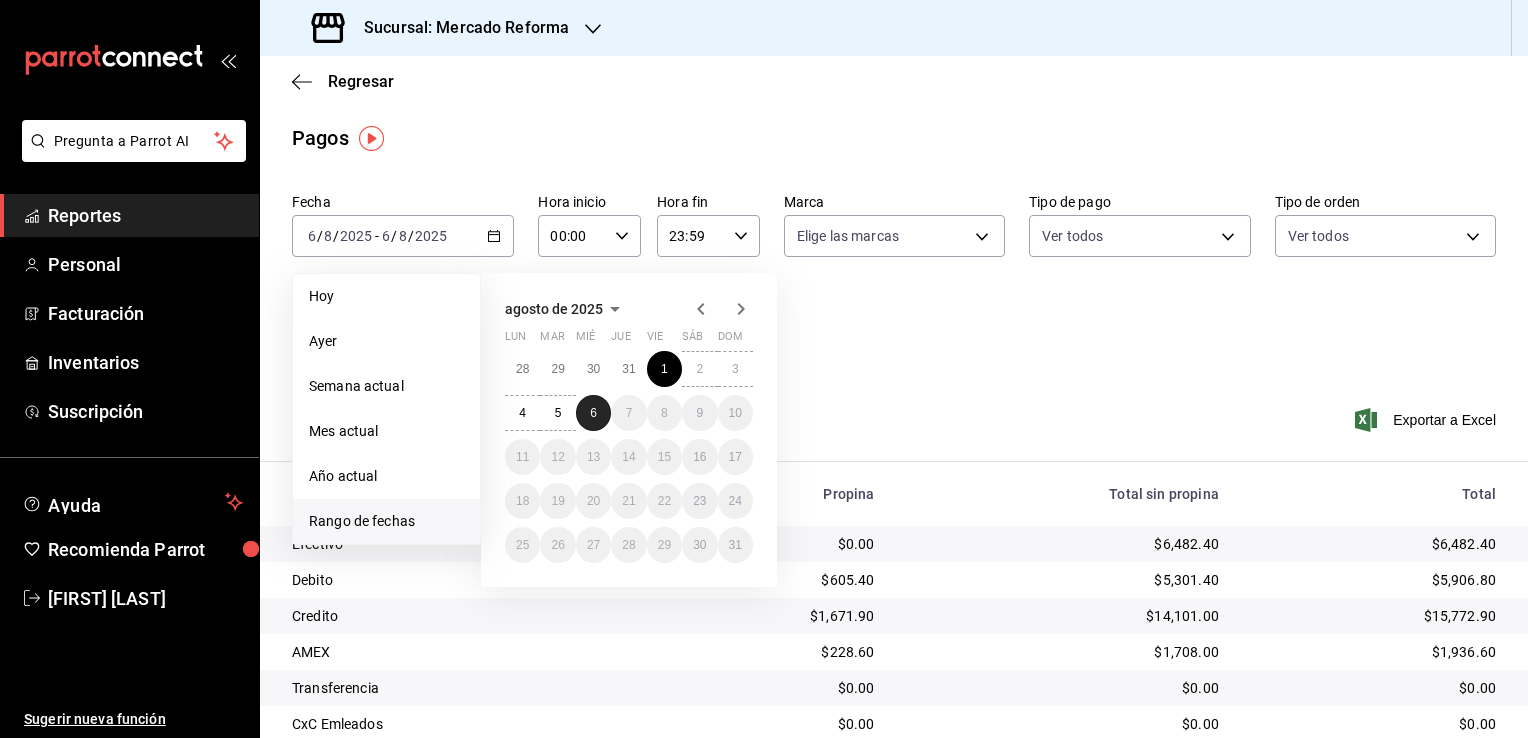 click on "6" at bounding box center (593, 413) 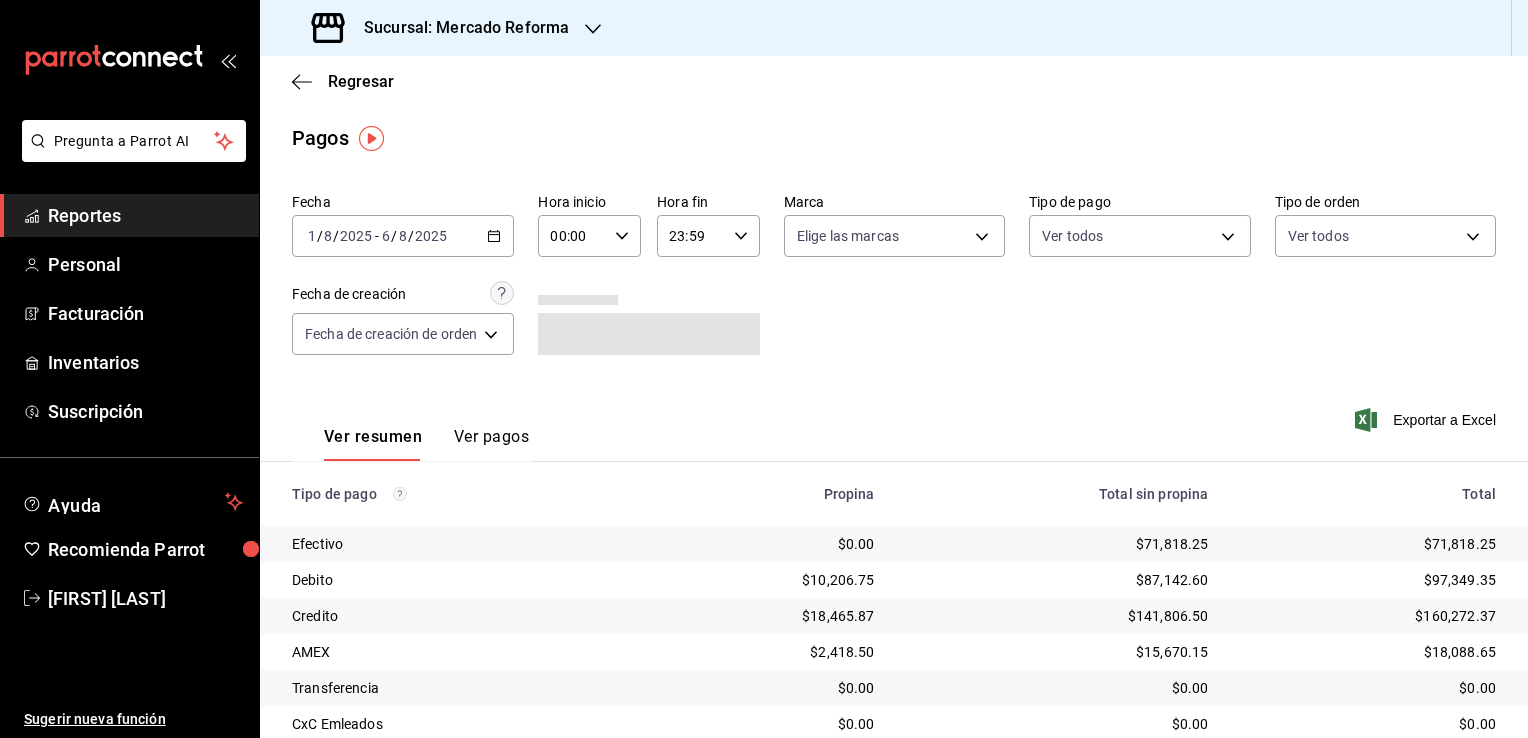 click on "00:00 Hora inicio" at bounding box center (589, 236) 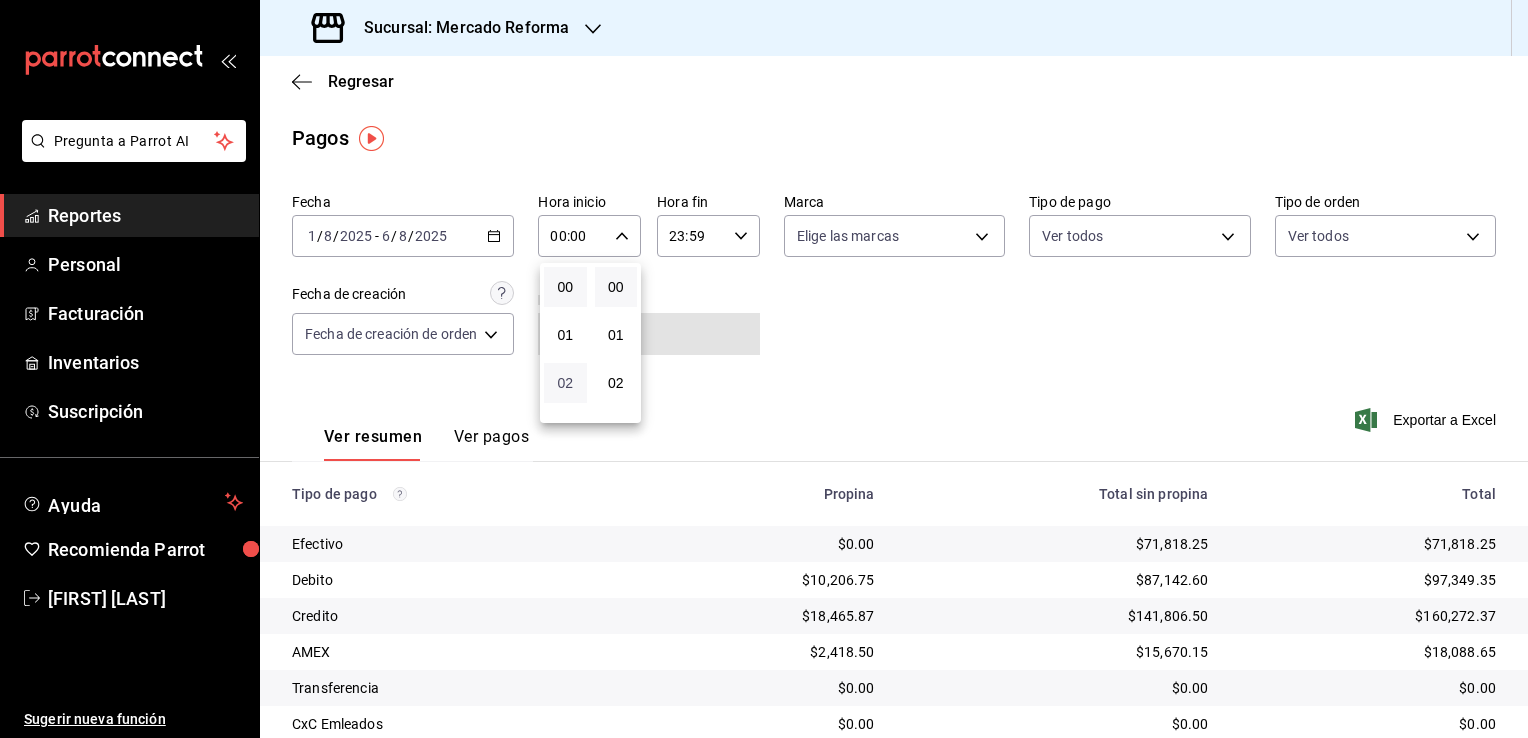 click on "02" at bounding box center (565, 383) 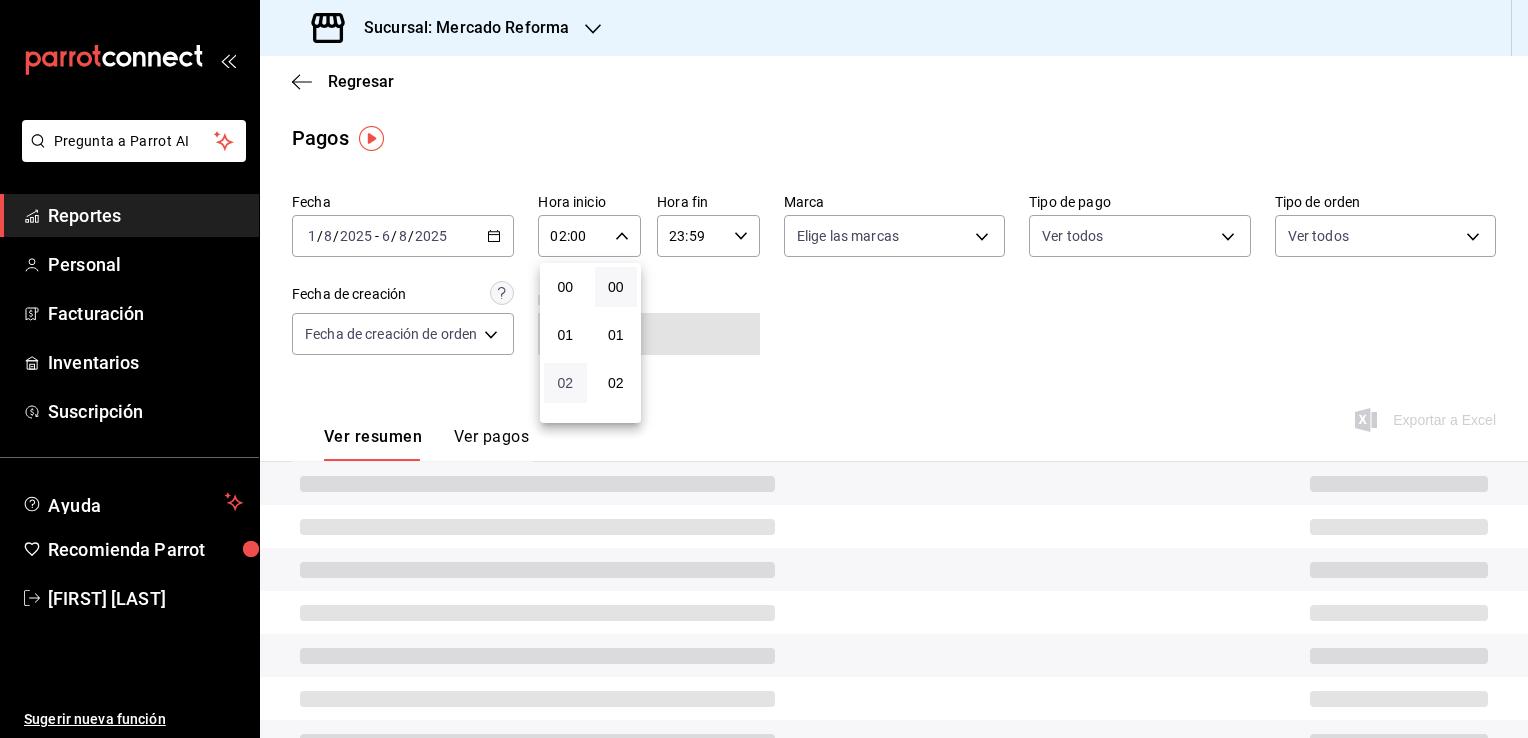 type 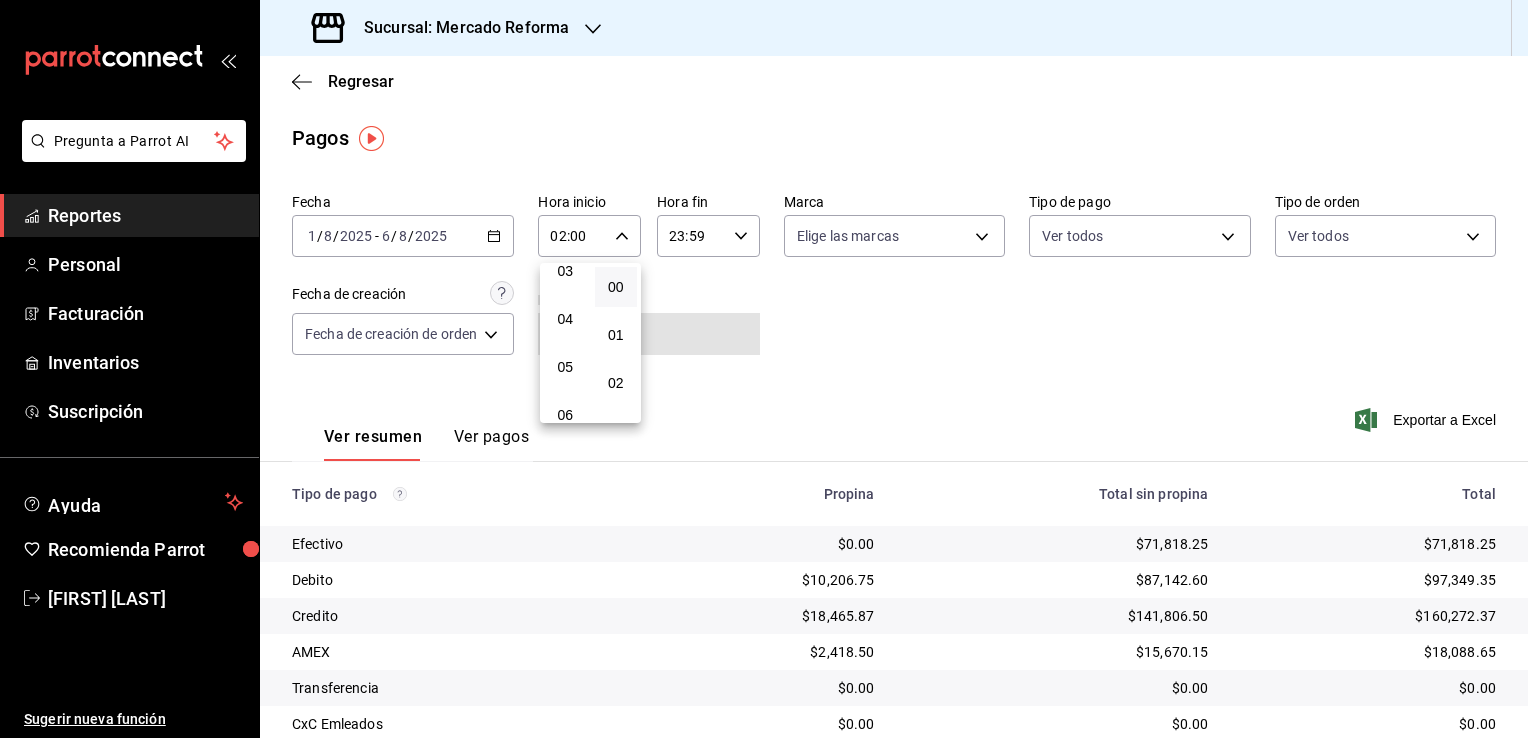 scroll, scrollTop: 200, scrollLeft: 0, axis: vertical 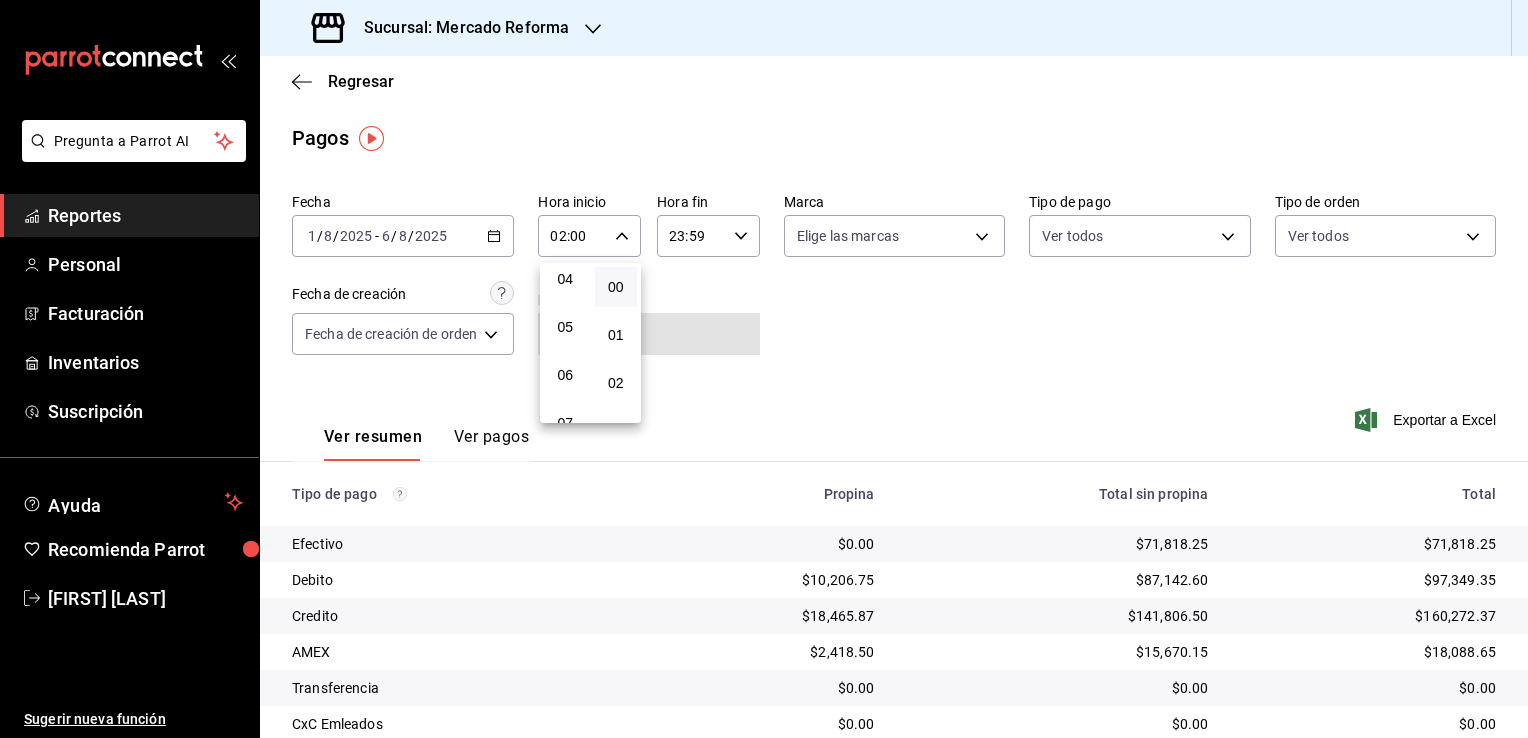 click on "06" at bounding box center [565, 375] 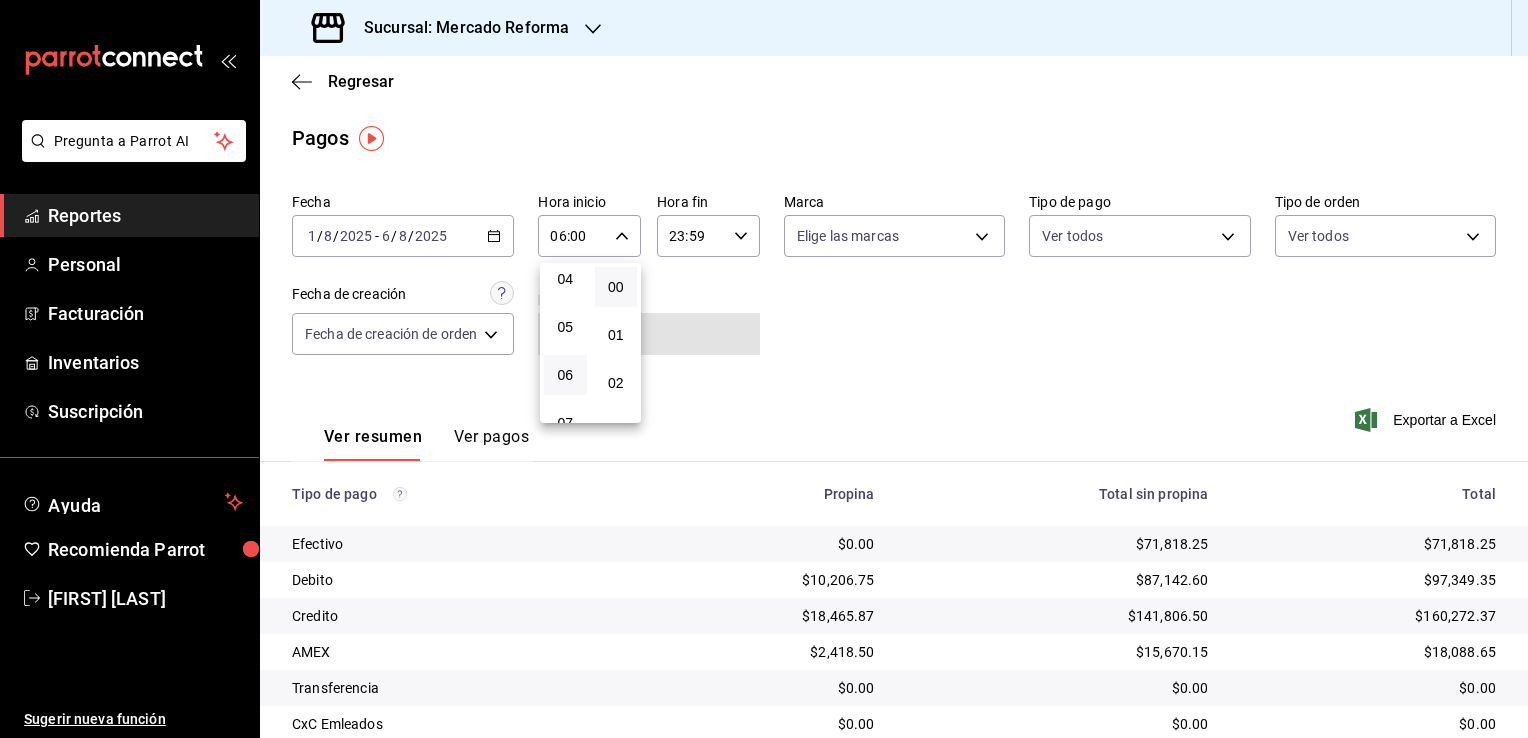 click at bounding box center [764, 369] 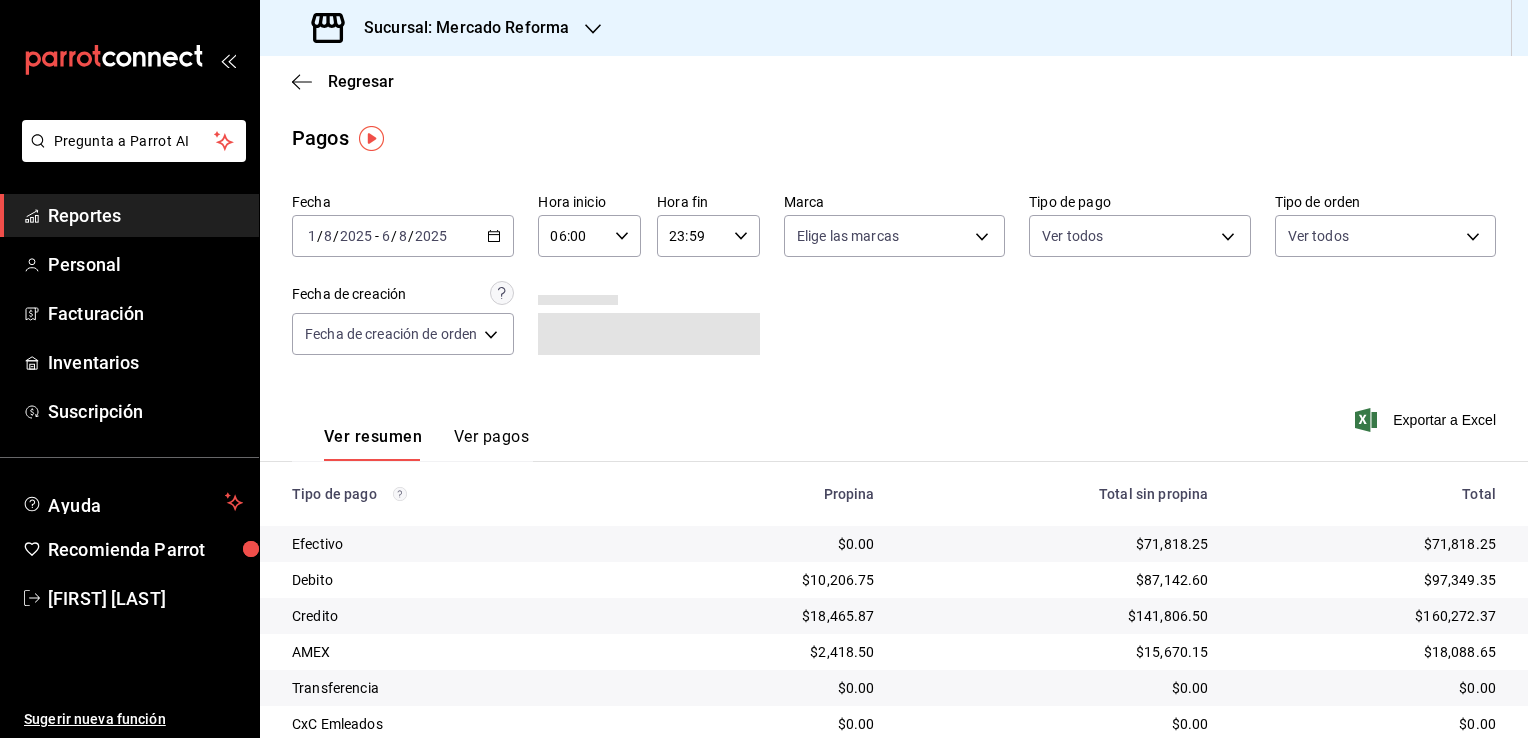 click 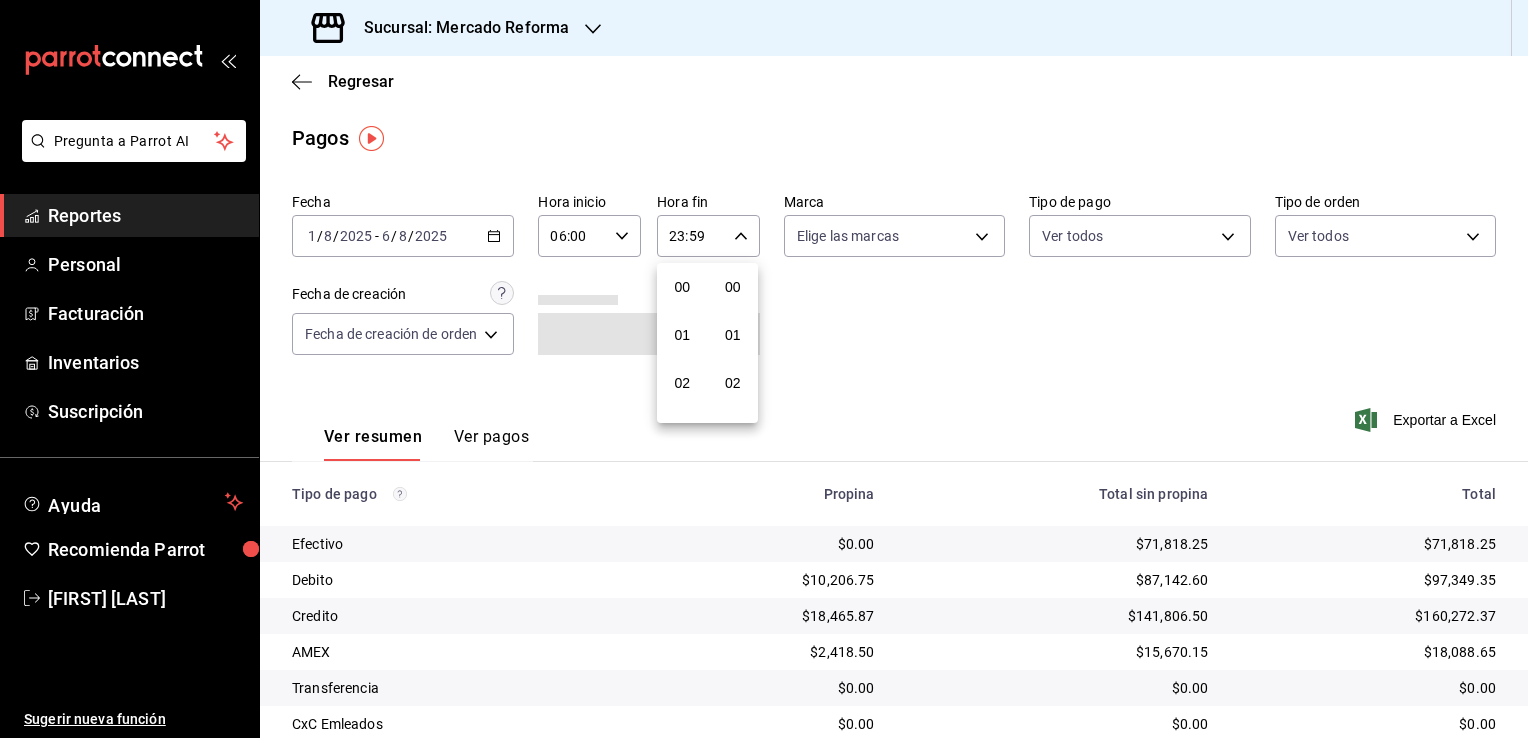 scroll, scrollTop: 1011, scrollLeft: 0, axis: vertical 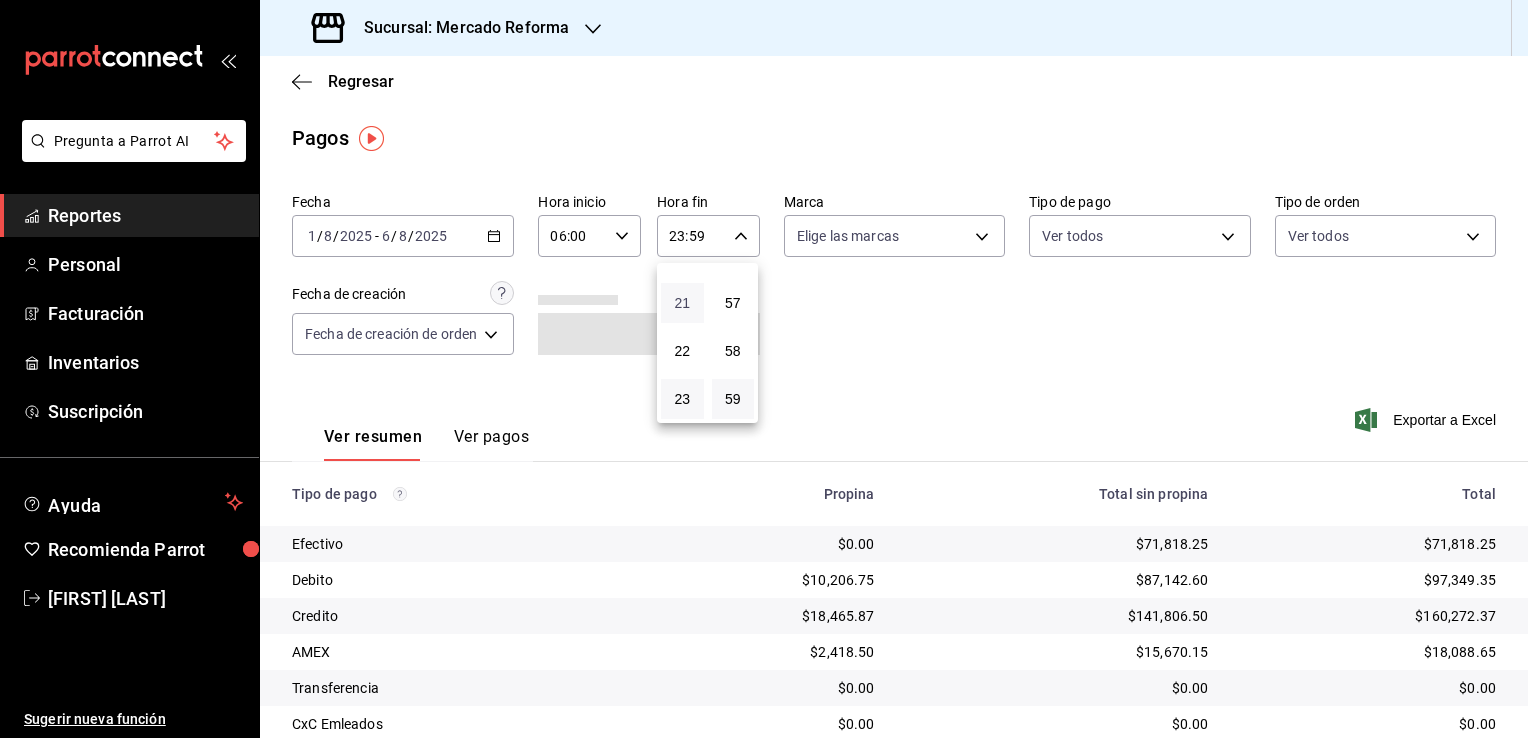 click on "21" at bounding box center (682, 303) 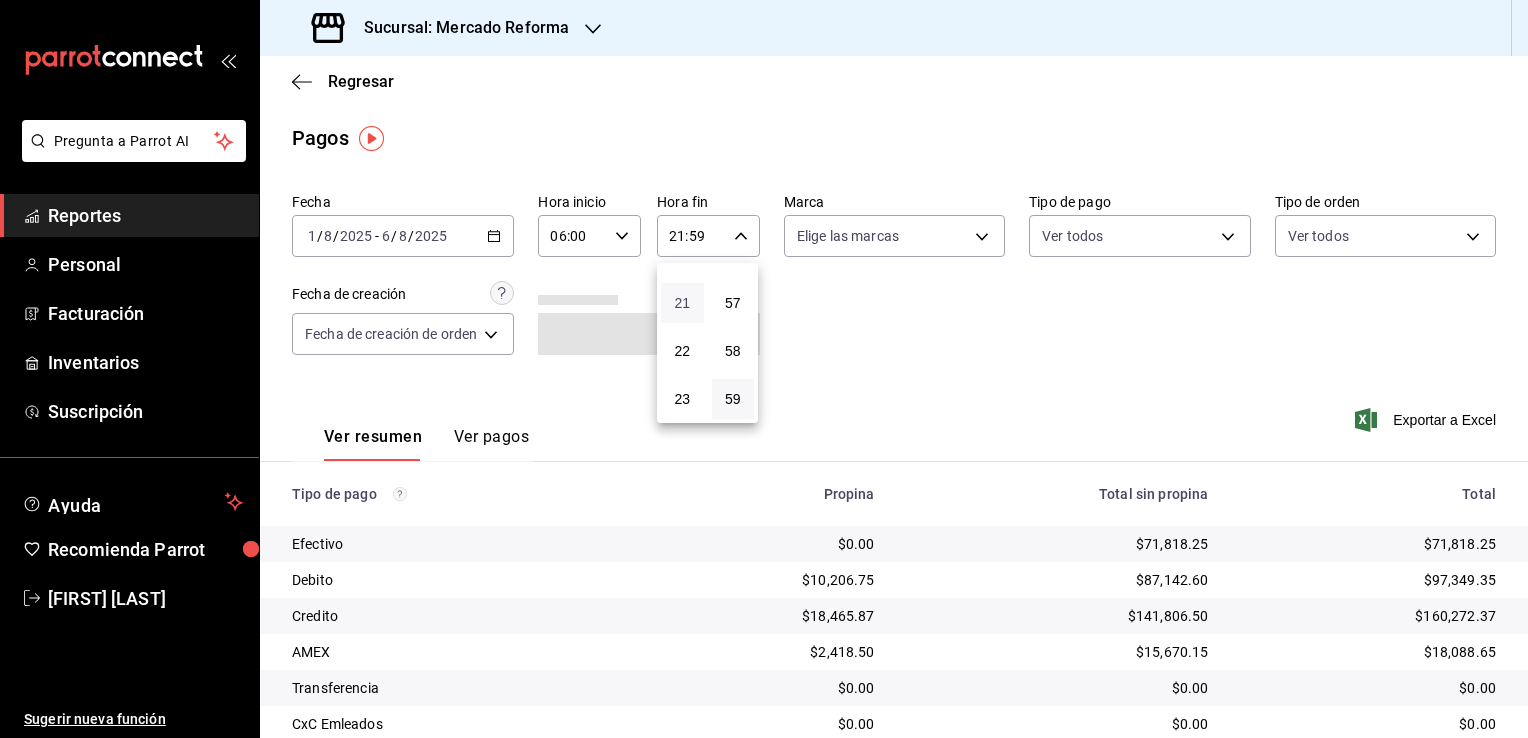 type 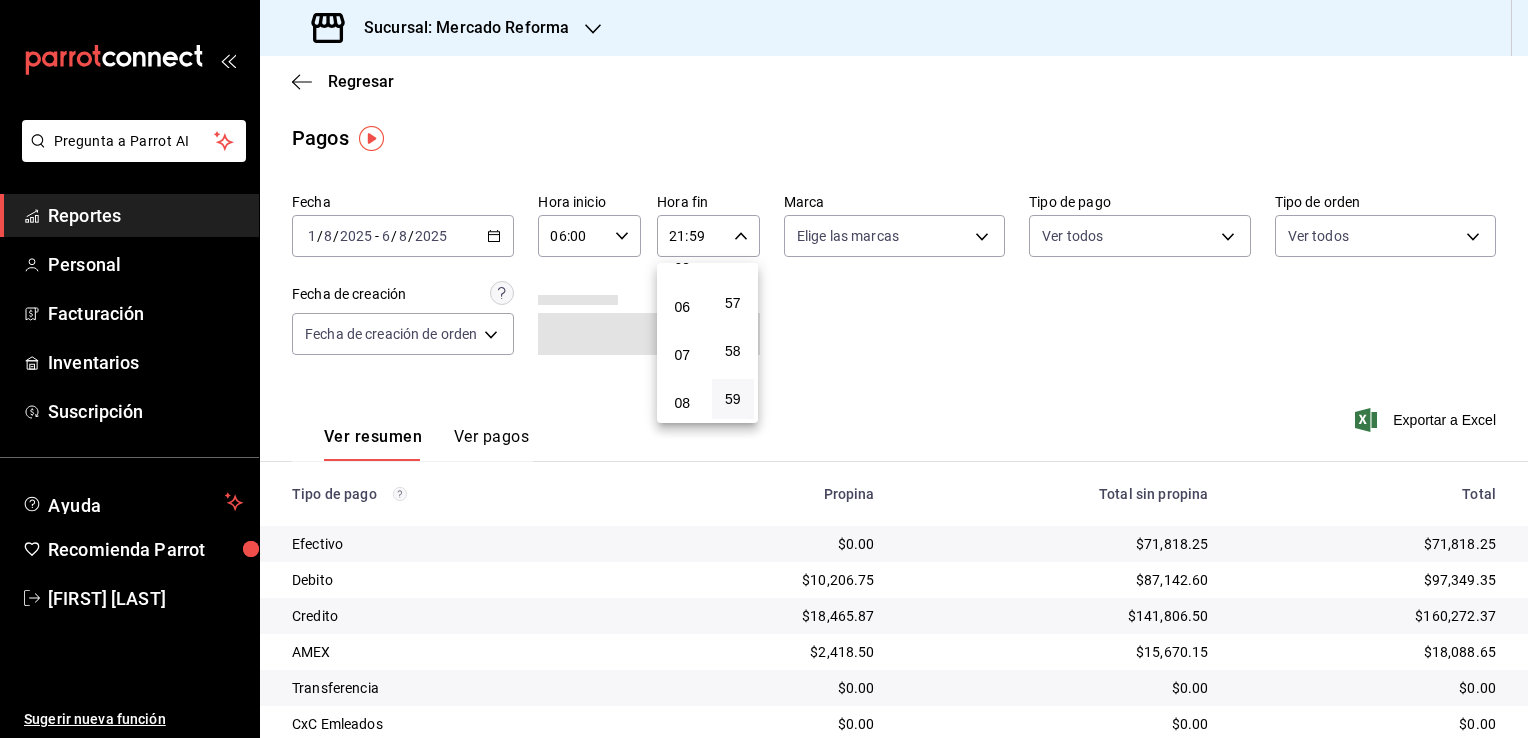 scroll, scrollTop: 171, scrollLeft: 0, axis: vertical 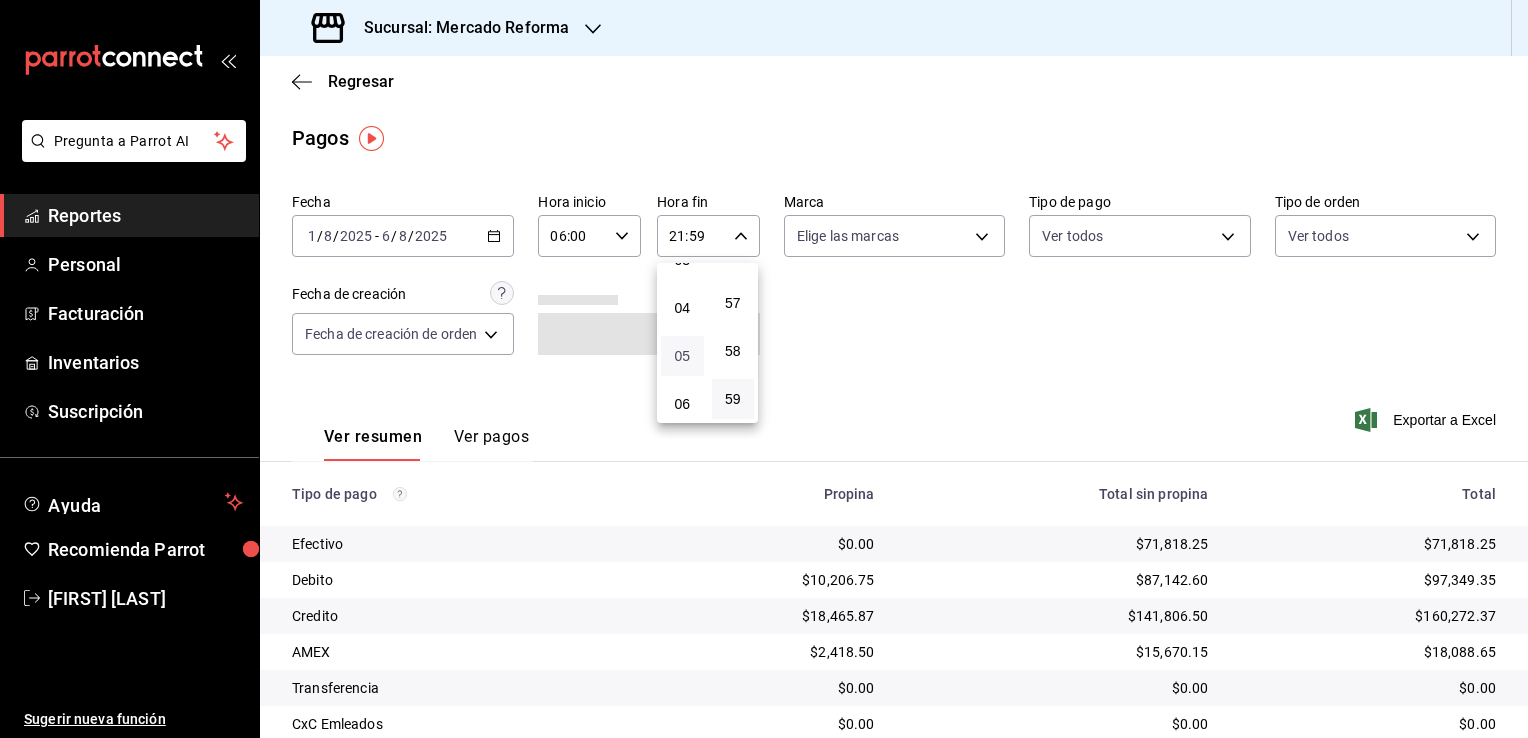 click on "05" at bounding box center [682, 356] 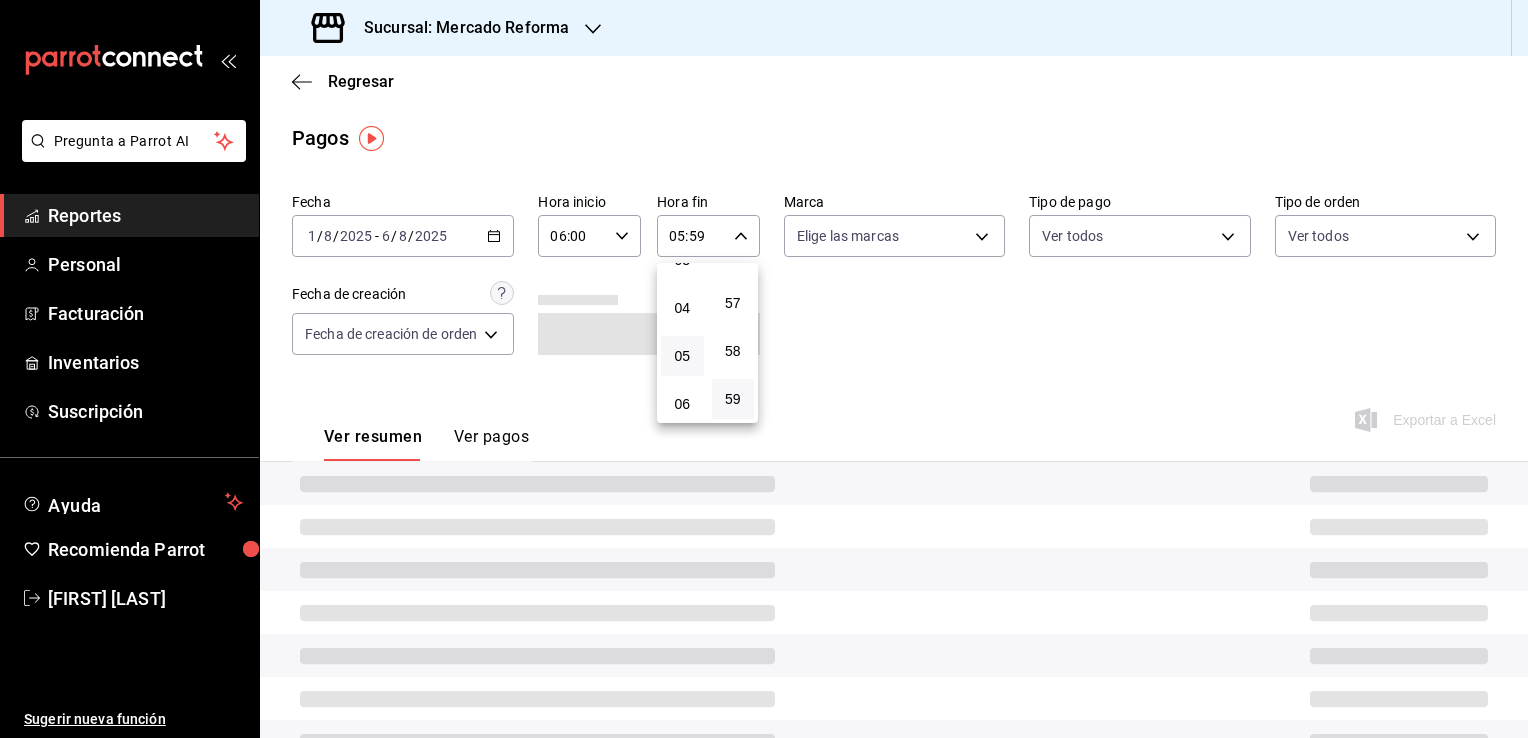 click at bounding box center [764, 369] 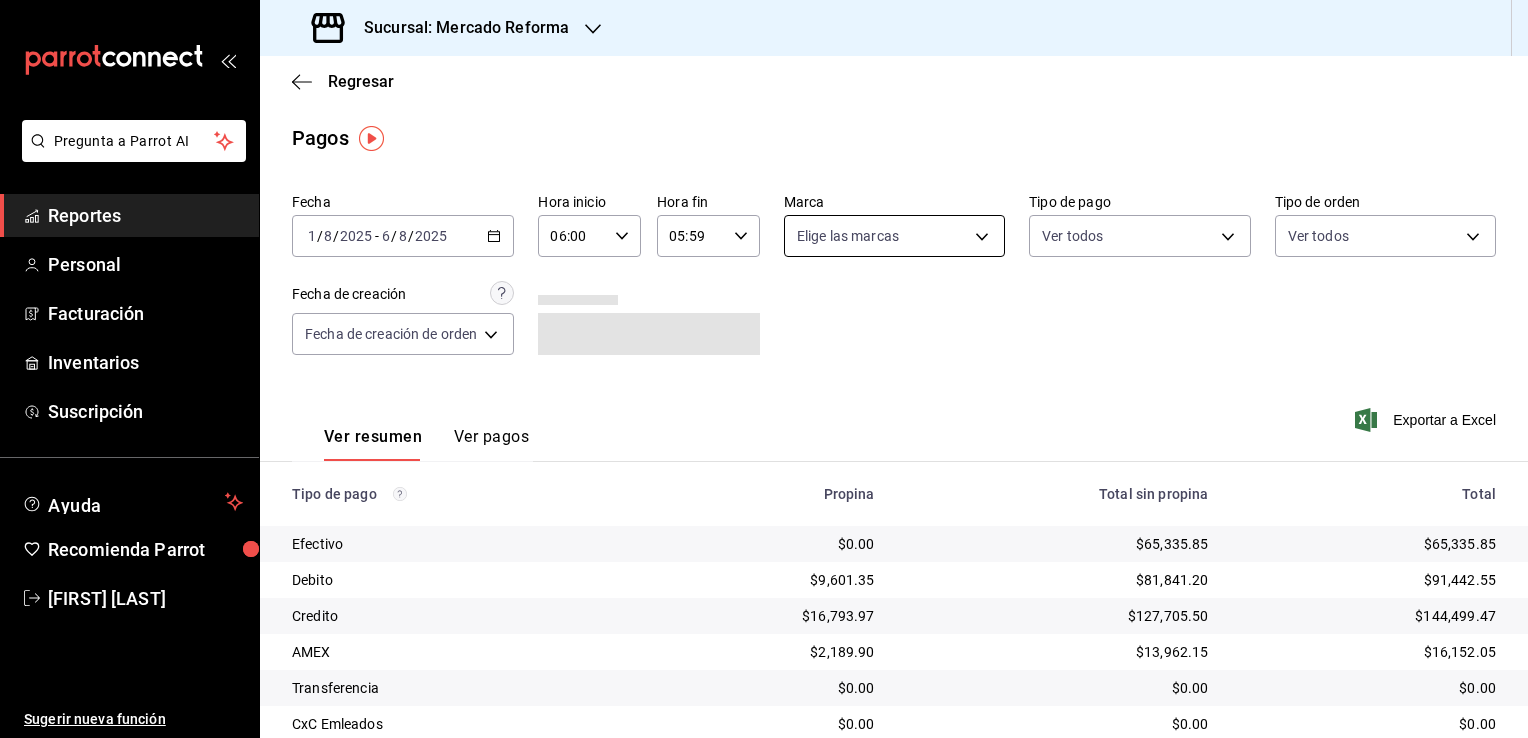 click on "Pregunta a Parrot AI Reportes   Personal   Facturación   Inventarios   Suscripción   Ayuda Recomienda Parrot   [FIRST] [LAST]   Sugerir nueva función   Sucursal: Mercado Reforma Regresar Pagos Fecha [DATE]   - [DATE]   Hora inicio [TIME] Hora inicio Hora fin [TIME] Hora fin Marca Elige las marcas Tipo de pago Ver todos Tipo de orden Ver todos Fecha de creación   Fecha de creación de orden ORDER Ver resumen Ver pagos Exportar a Excel Tipo de pago   Propina Total sin propina Total Efectivo $0.00 $65,335.85 $65,335.85 Debito $9,601.35 $81,841.20 $91,442.55 Credito $16,793.97 $127,705.50 $144,499.47 AMEX $2,189.90 $13,962.15 $16,152.05 Transferencia $0.00 $0.00 $0.00 CxC Emleados $0.00 $0.00 $0.00 CxC Clientes $0.00 $0.00 $0.00 Rappi $0.00 $0.00 $0.00 Uber $0.00 $0.00 $0.00 Total $28,585.22 $288,844.70 $317,429.92 GANA 1 MES GRATIS EN TU SUSCRIPCIÓN AQUÍ Ver video tutorial Ir a video Pregunta a Parrot AI Reportes   Personal   Facturación   Inventarios   Suscripción   Ayuda" at bounding box center [764, 369] 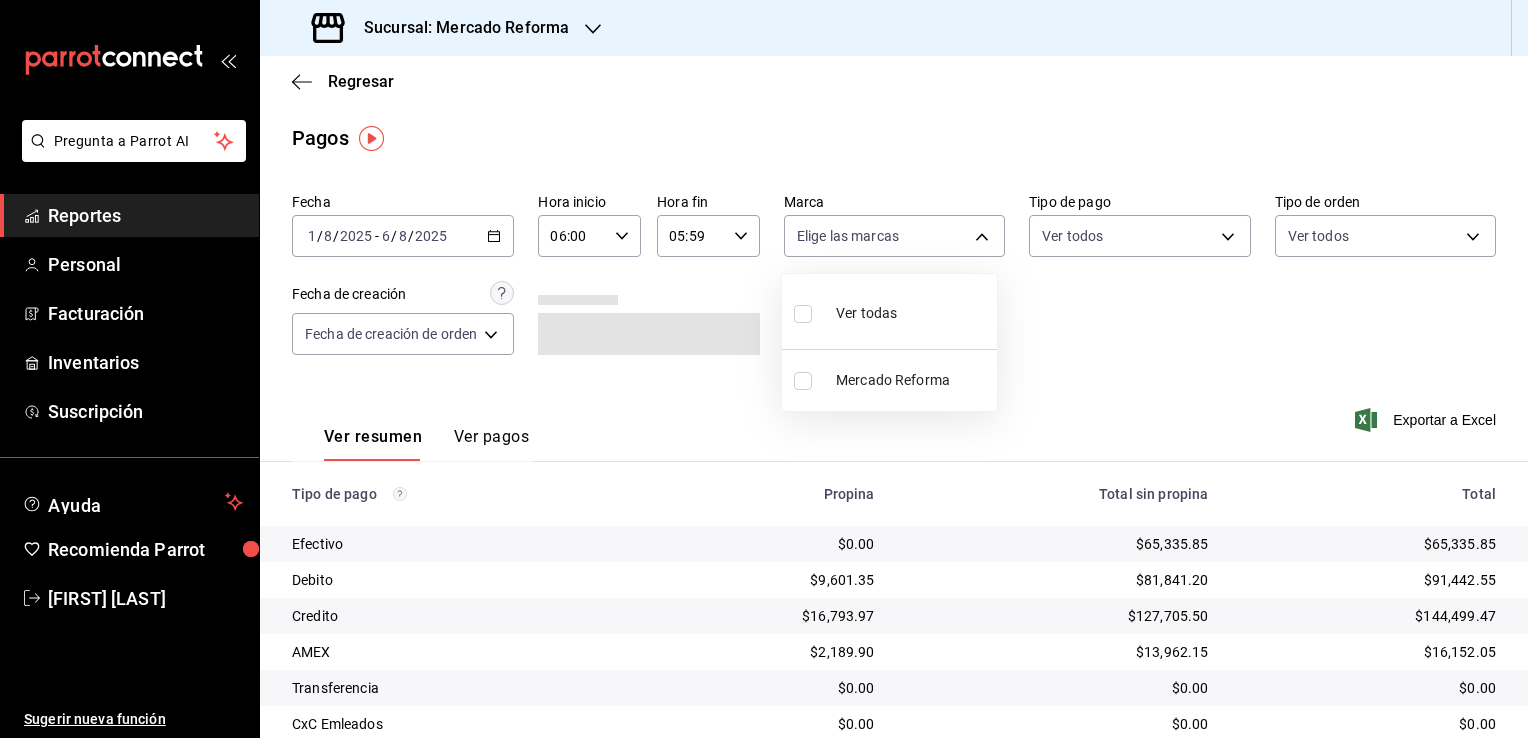click on "Ver todas" at bounding box center (866, 313) 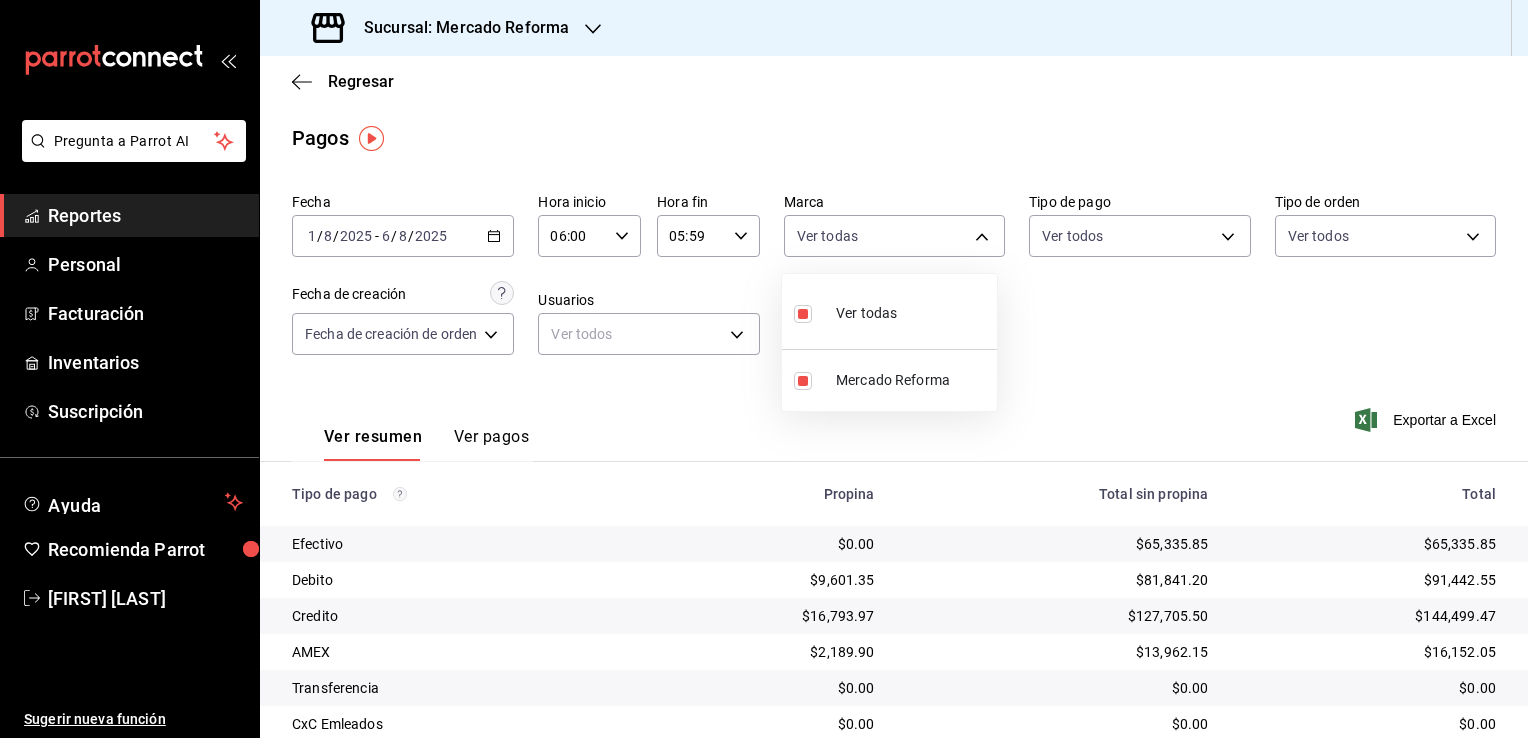click at bounding box center [764, 369] 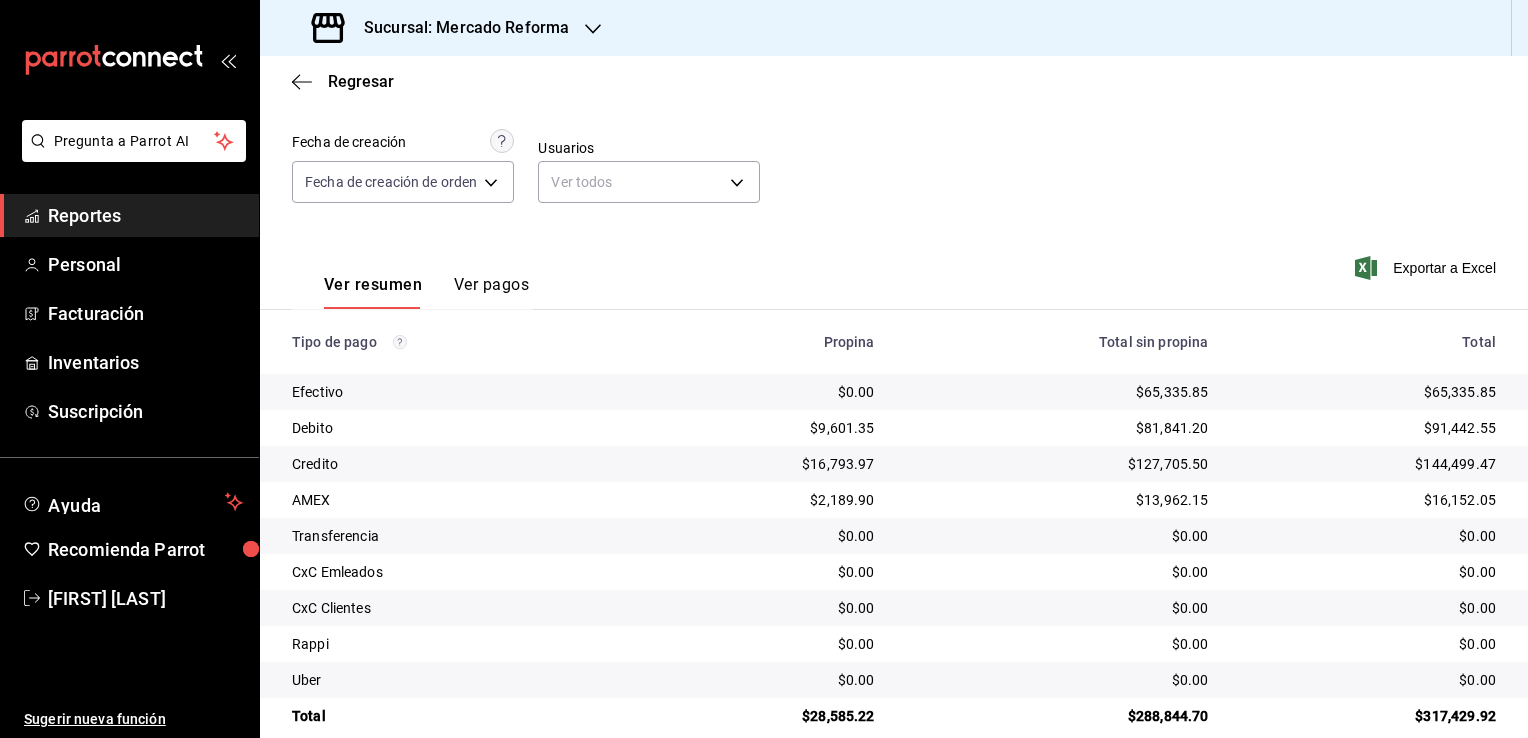 scroll, scrollTop: 156, scrollLeft: 0, axis: vertical 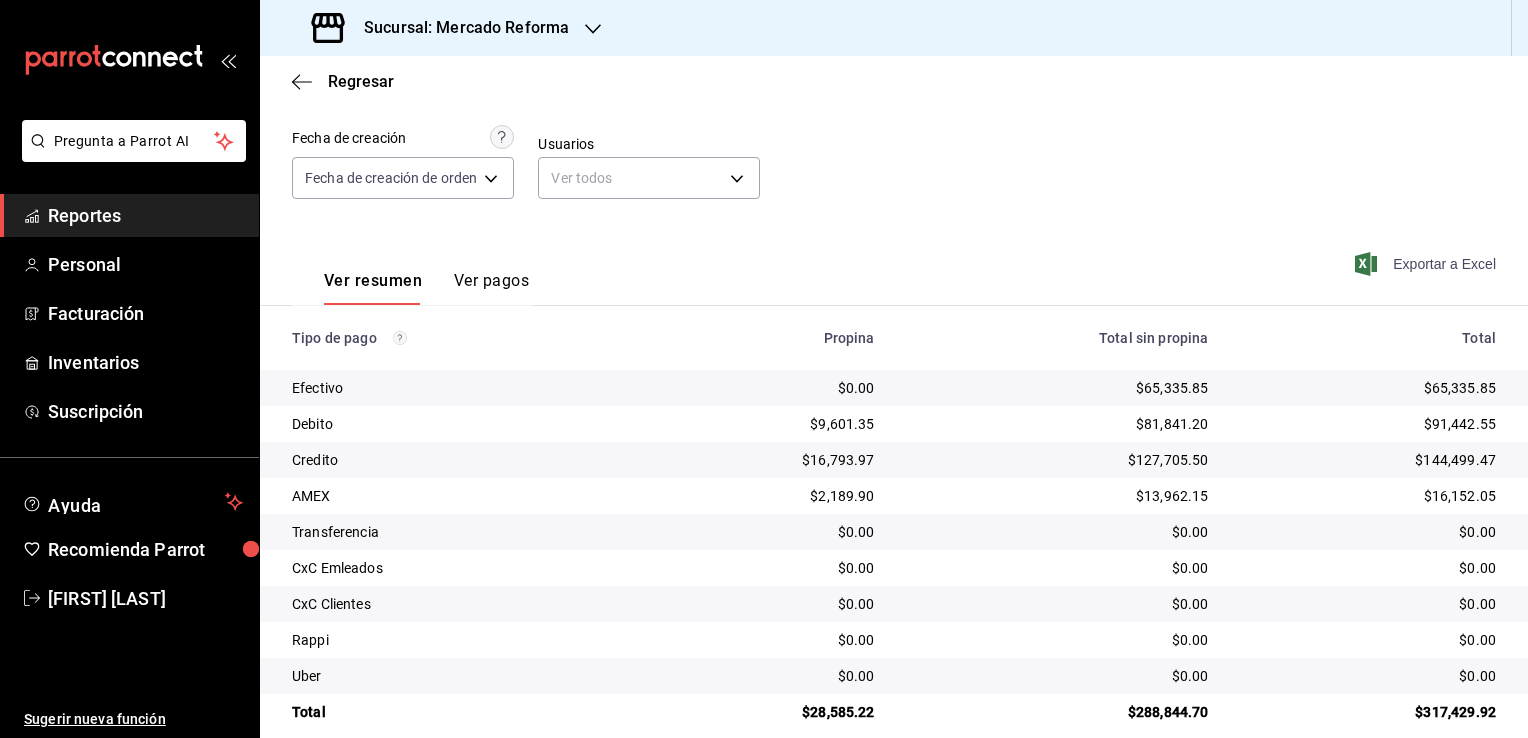 click on "Exportar a Excel" at bounding box center (1427, 264) 